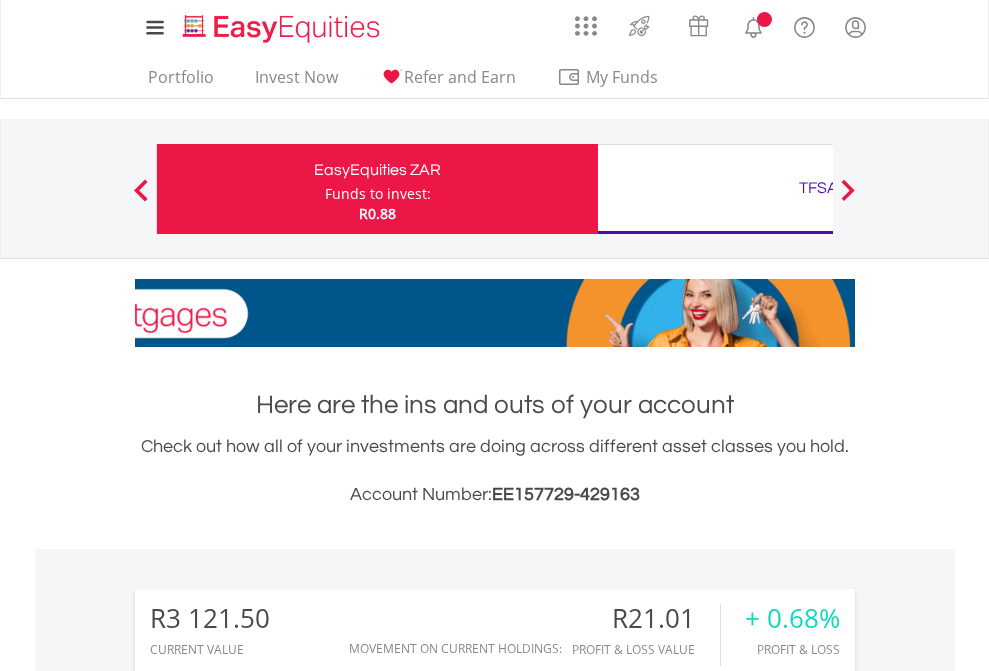 scroll, scrollTop: 0, scrollLeft: 0, axis: both 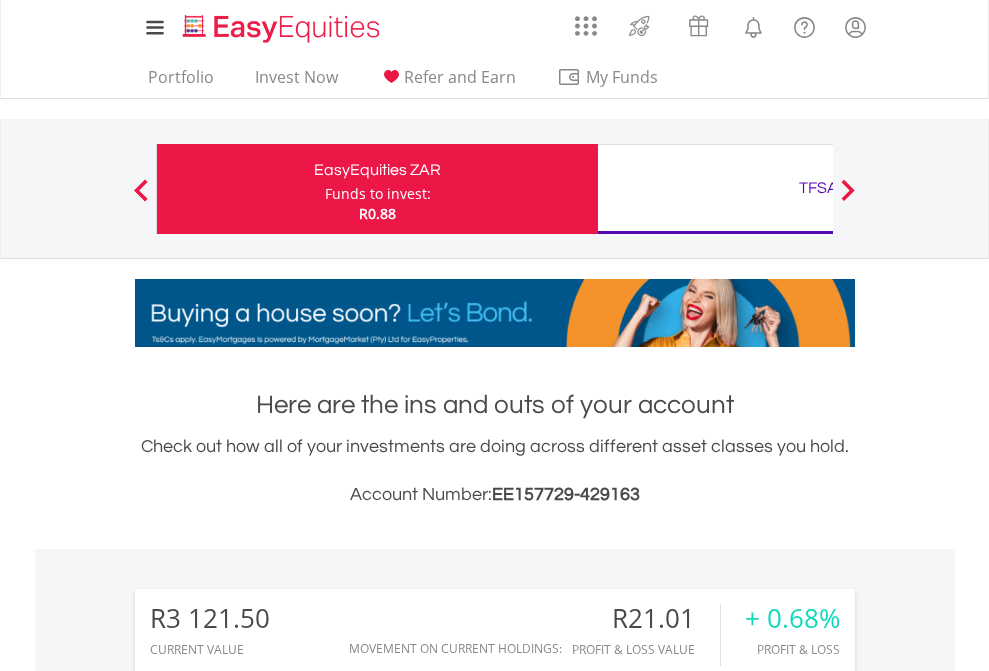 click on "Funds to invest:" at bounding box center (378, 194) 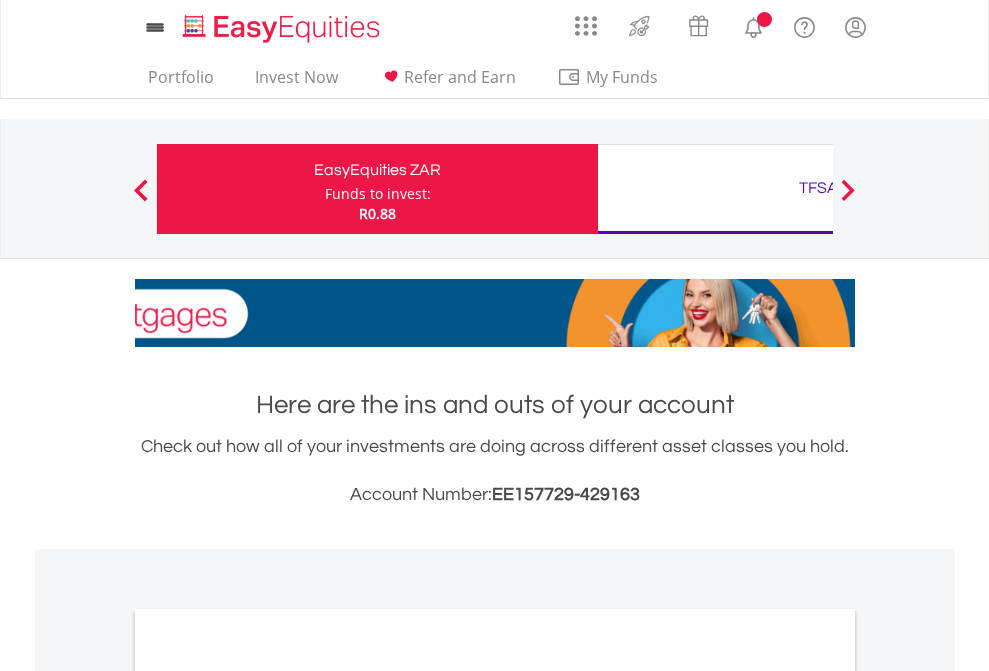 scroll, scrollTop: 0, scrollLeft: 0, axis: both 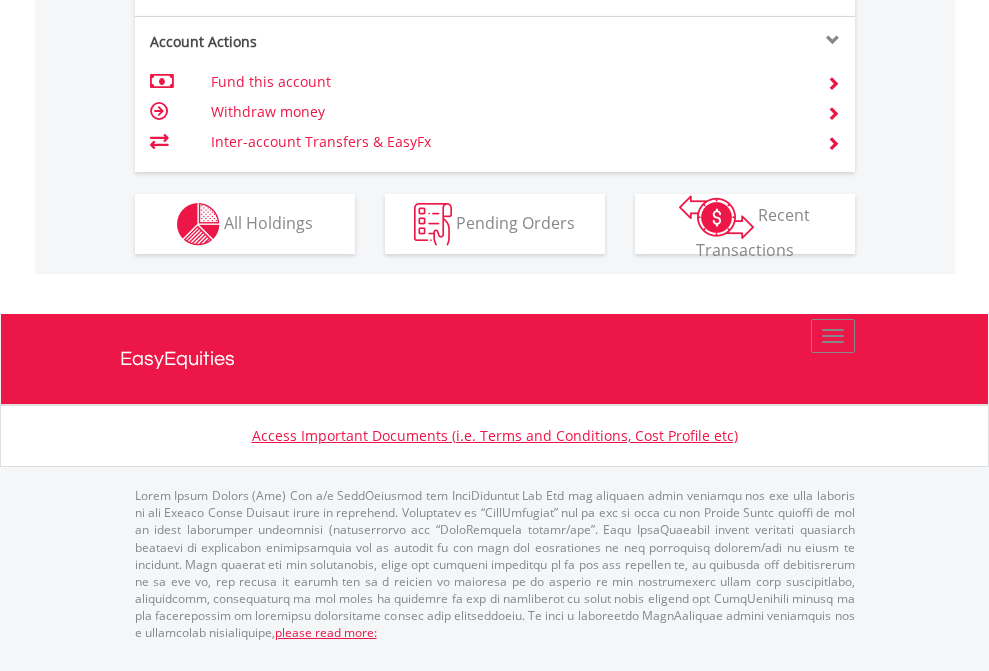 click on "Investment types" at bounding box center (706, -337) 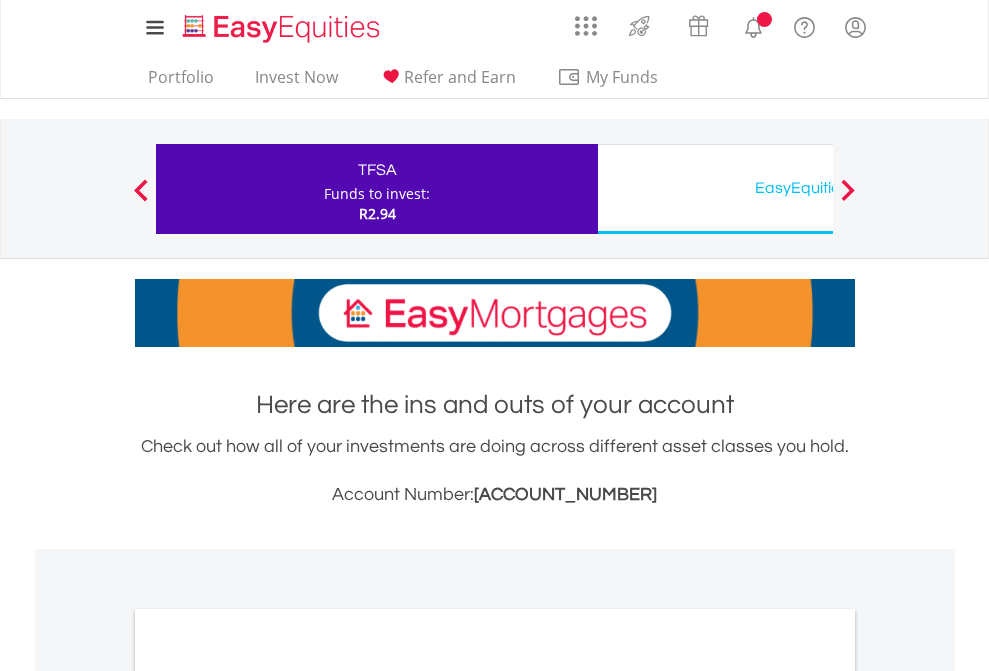scroll, scrollTop: 0, scrollLeft: 0, axis: both 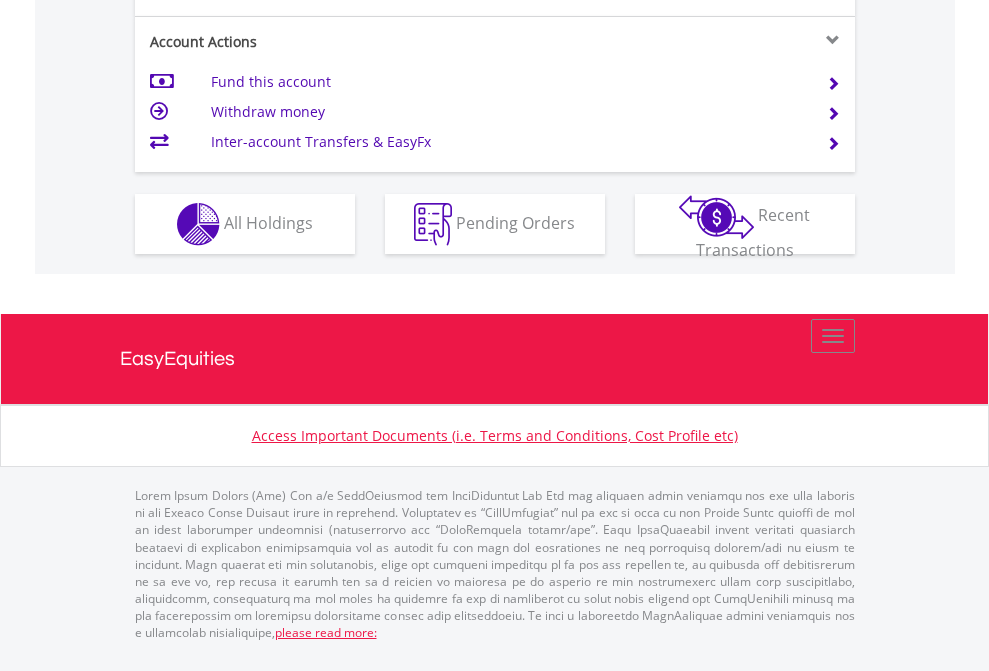 click on "Investment types" at bounding box center (706, -337) 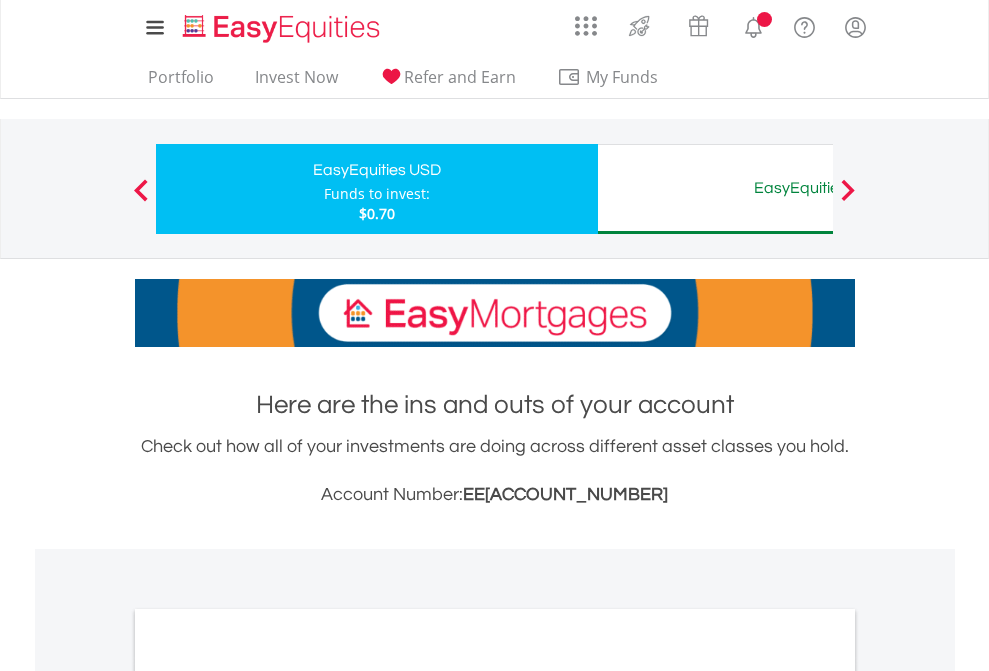 scroll, scrollTop: 0, scrollLeft: 0, axis: both 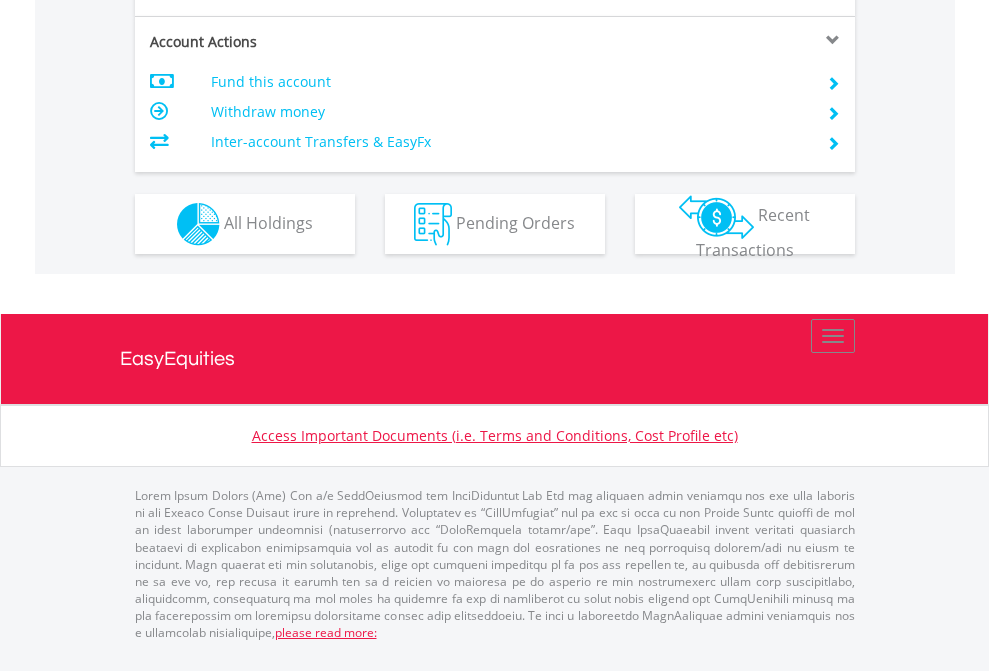 click on "Investment types" at bounding box center [706, -337] 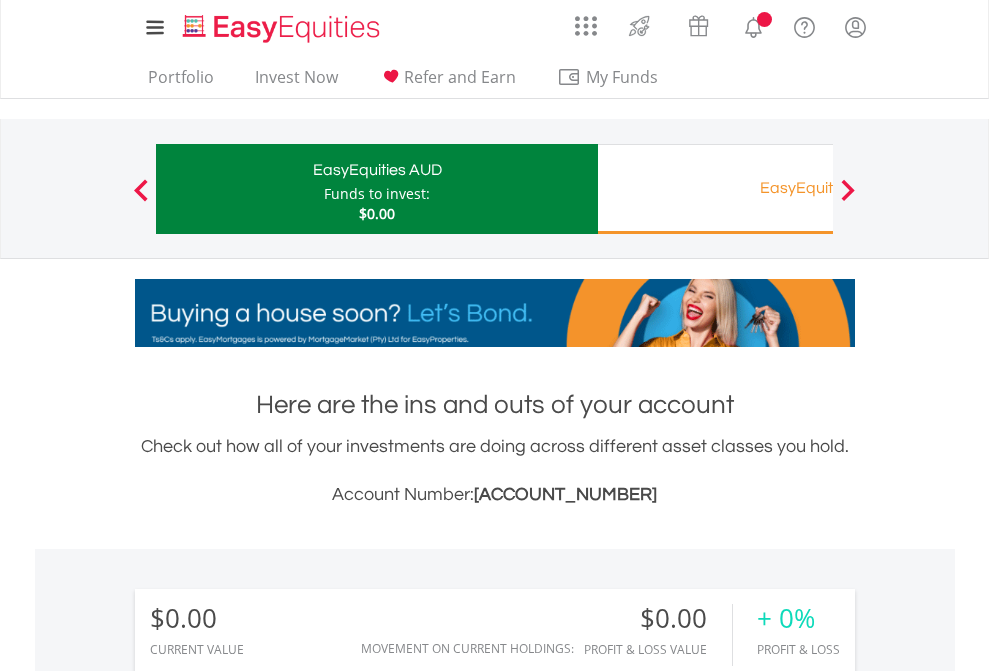 scroll, scrollTop: 0, scrollLeft: 0, axis: both 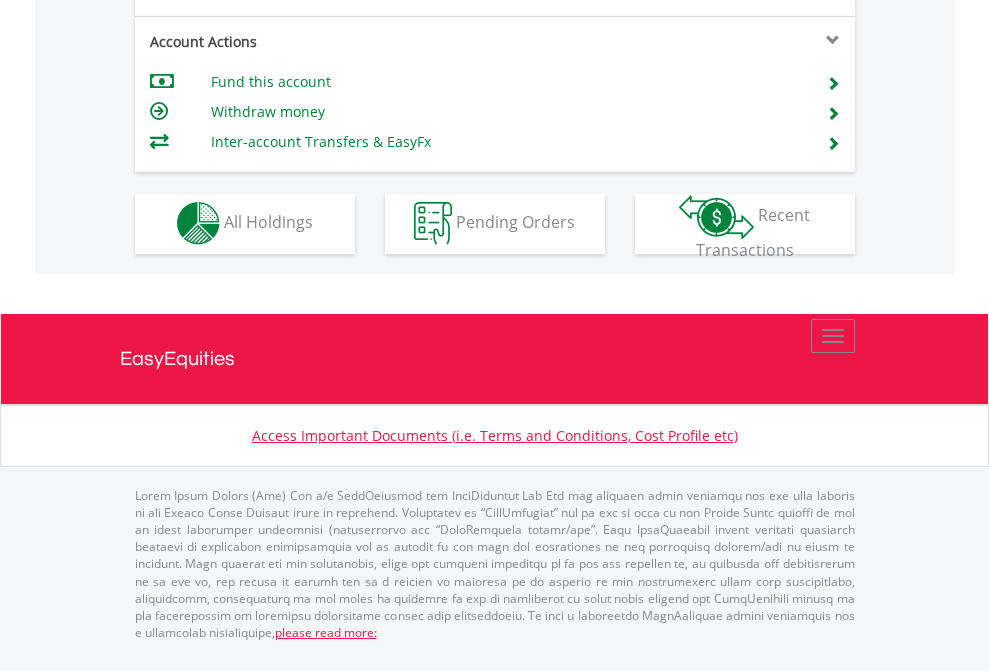 click on "Investment types" at bounding box center [706, -353] 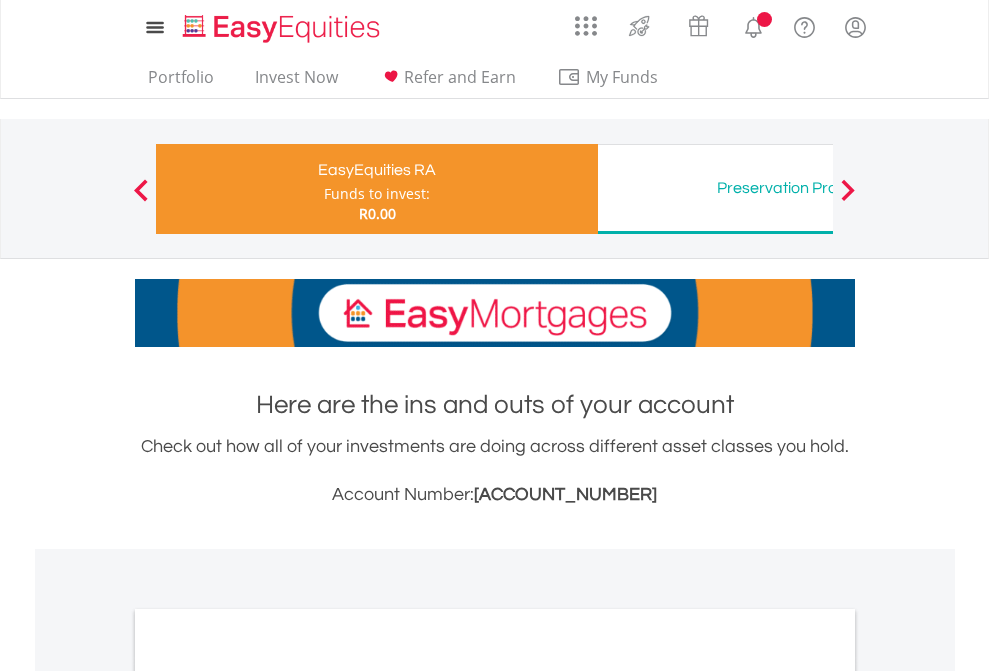 scroll, scrollTop: 0, scrollLeft: 0, axis: both 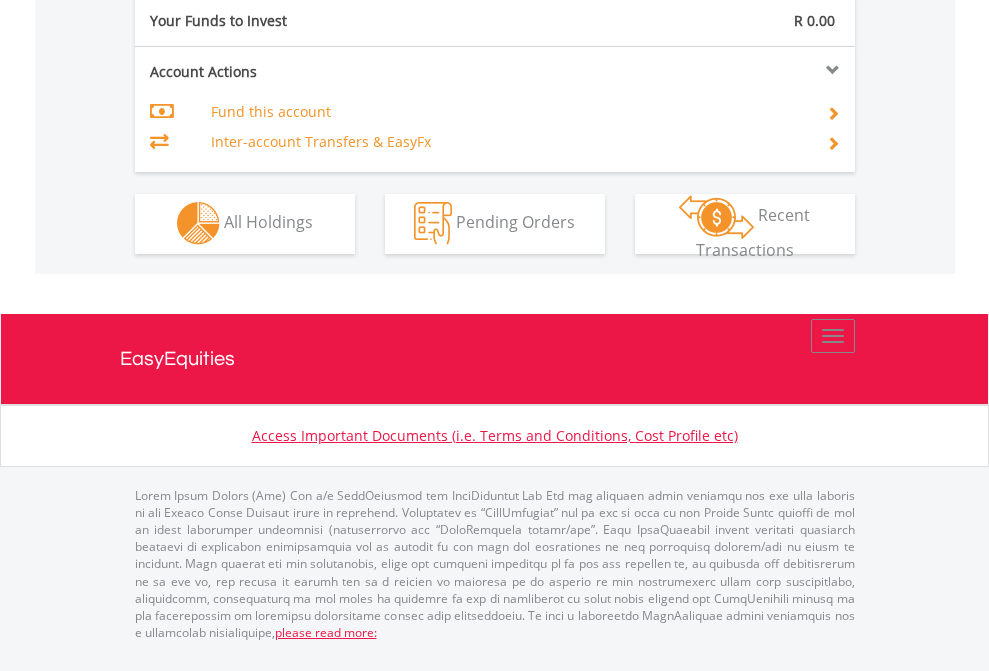 click on "Investment types" at bounding box center [706, -323] 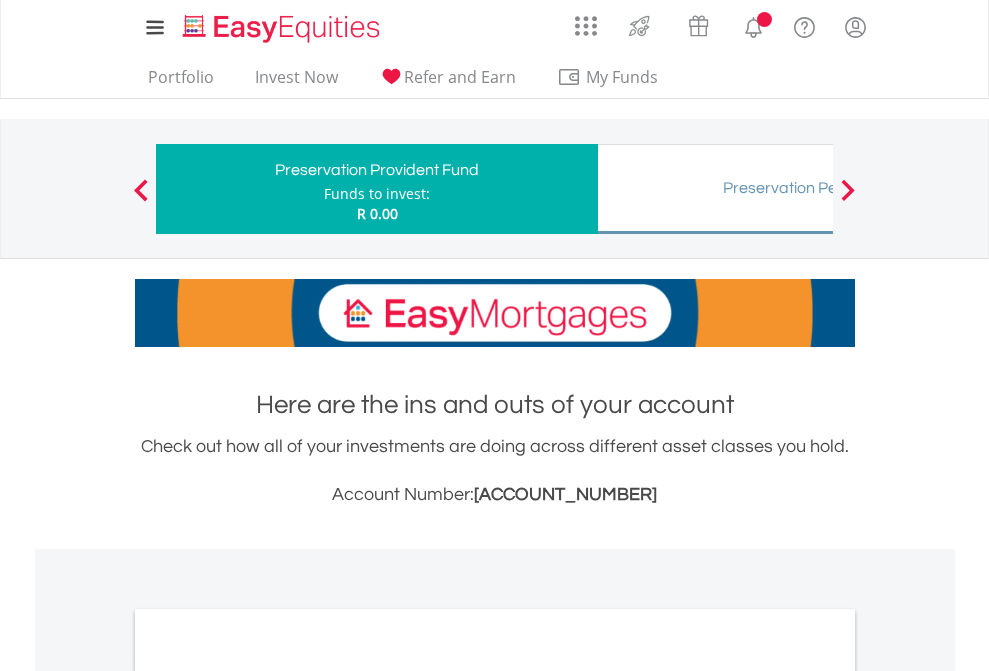 scroll, scrollTop: 0, scrollLeft: 0, axis: both 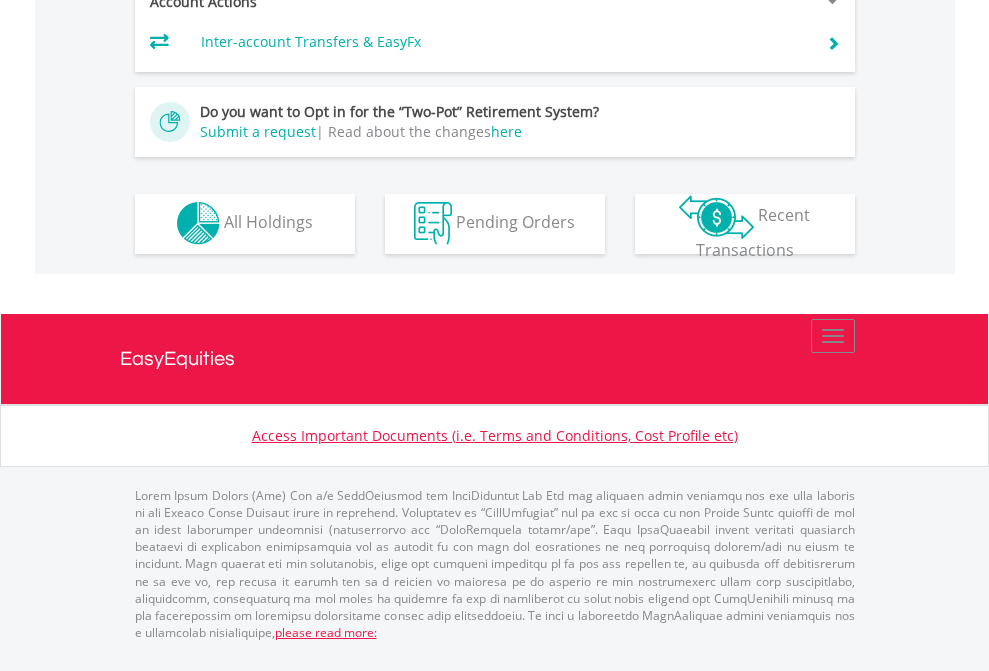 click on "Investment types" at bounding box center (706, -393) 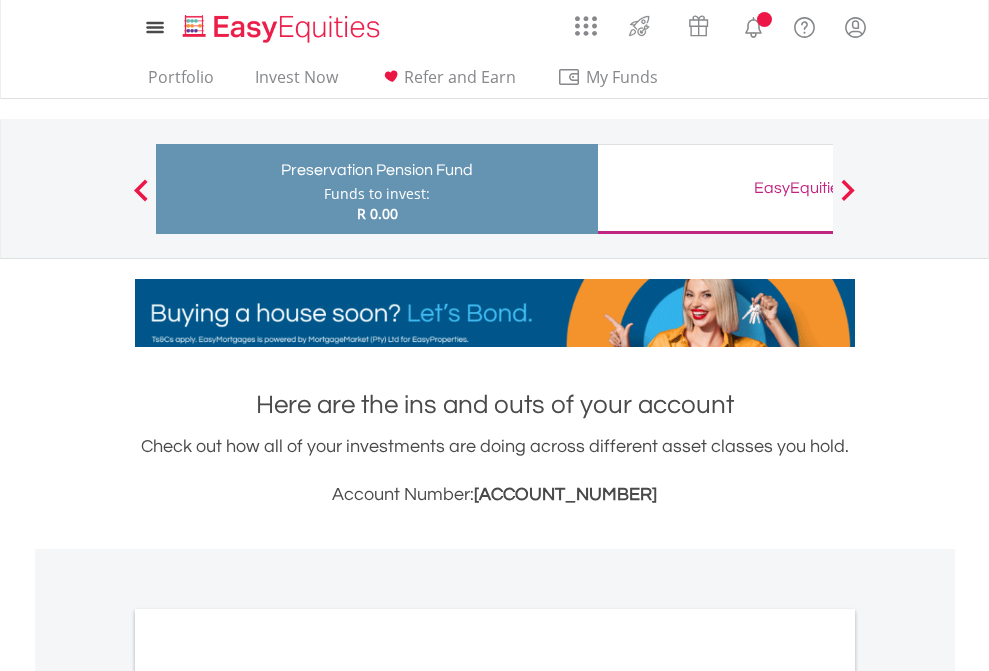 scroll, scrollTop: 0, scrollLeft: 0, axis: both 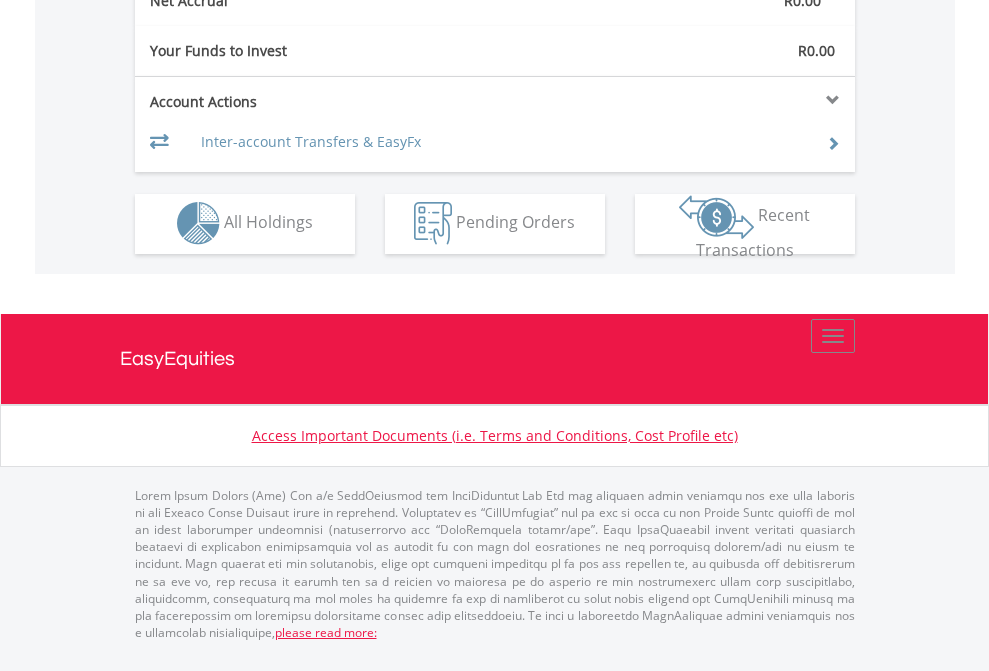 click on "Investment types" at bounding box center (706, -293) 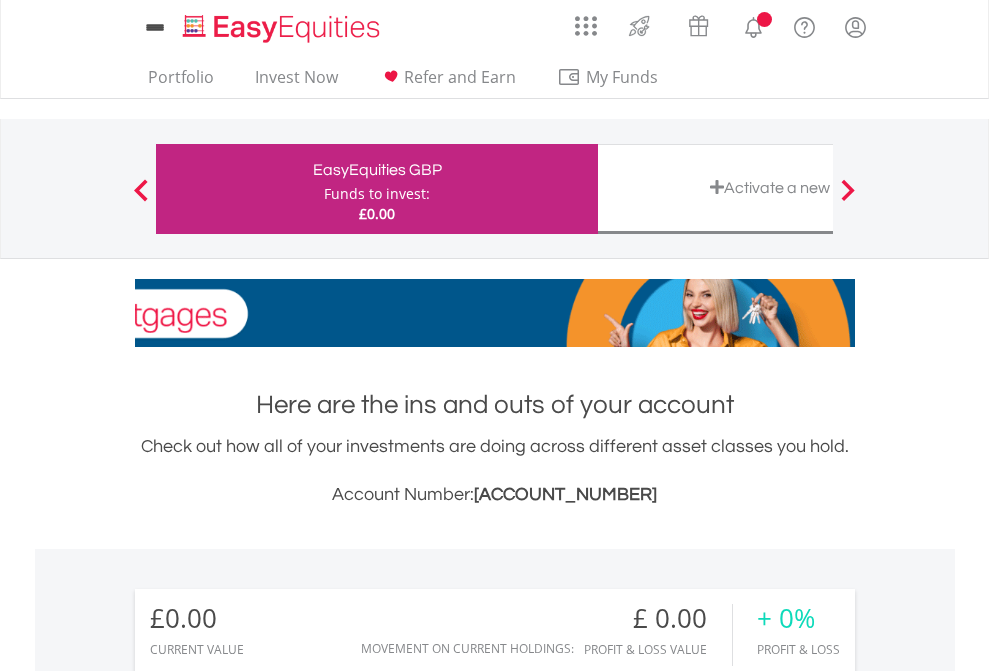 scroll, scrollTop: 0, scrollLeft: 0, axis: both 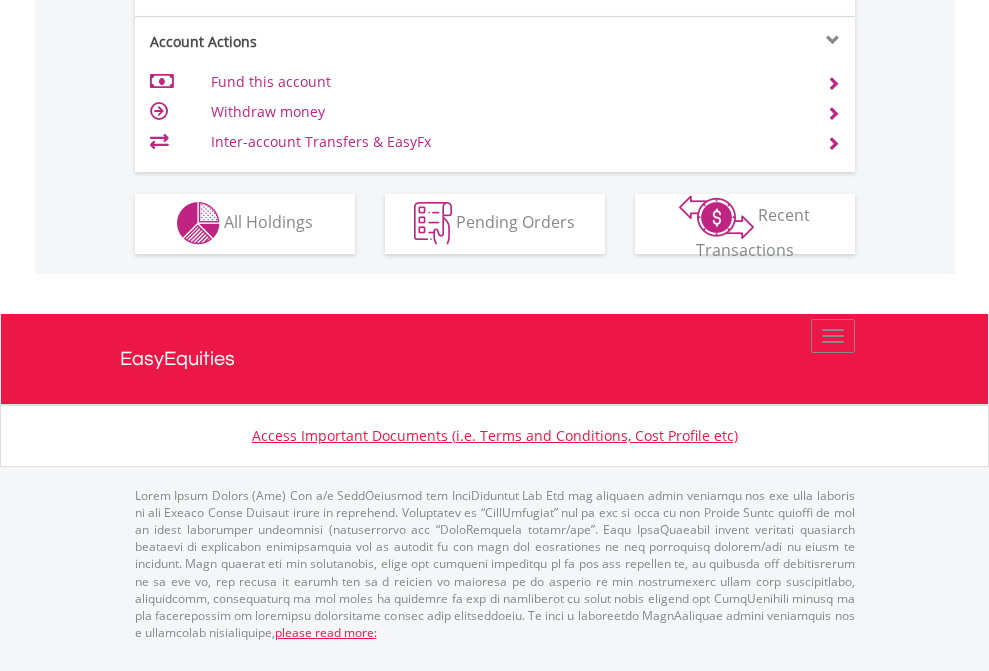 click on "Investment types" at bounding box center [706, -353] 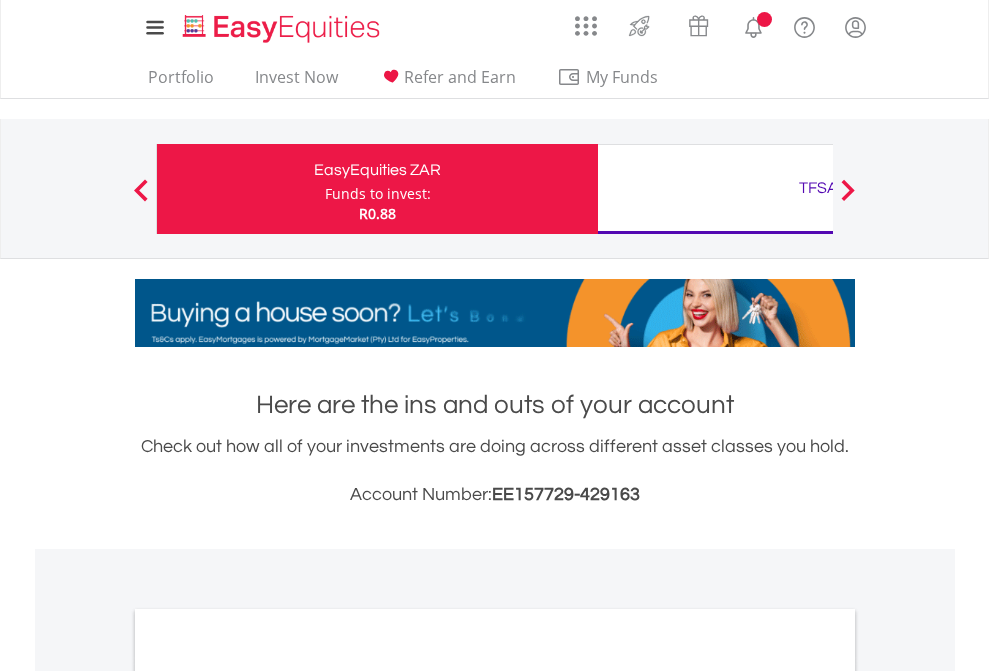 scroll, scrollTop: 1202, scrollLeft: 0, axis: vertical 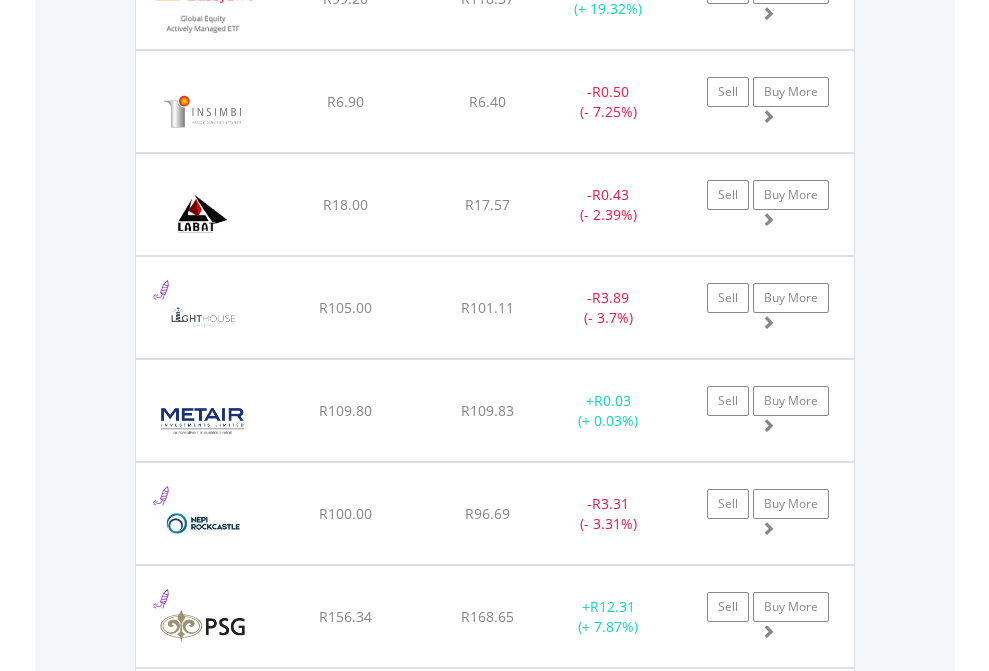 click on "TFSA" at bounding box center (818, -2196) 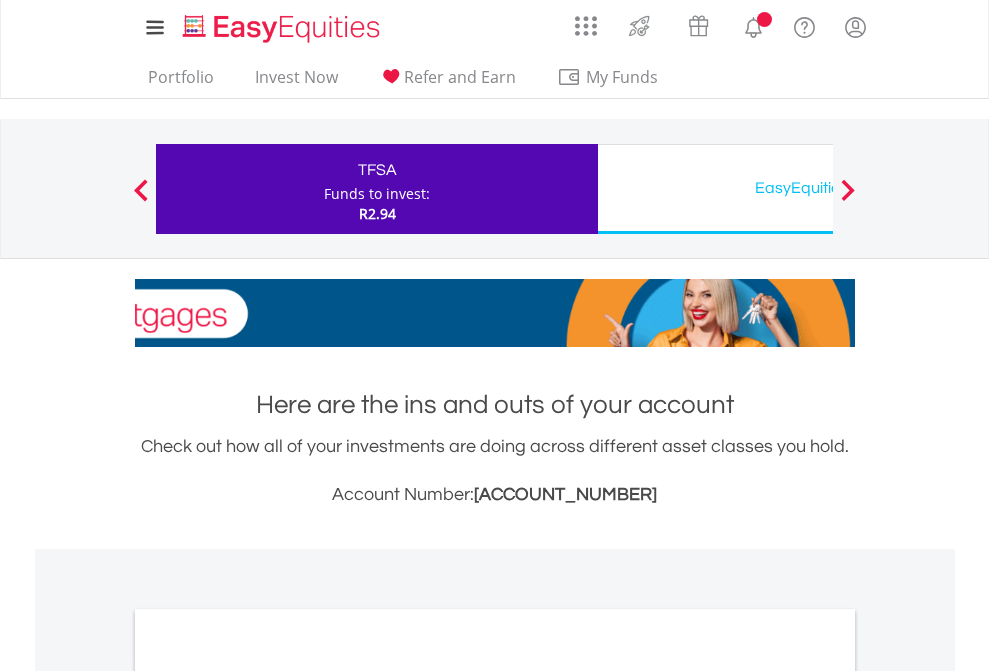 scroll, scrollTop: 1202, scrollLeft: 0, axis: vertical 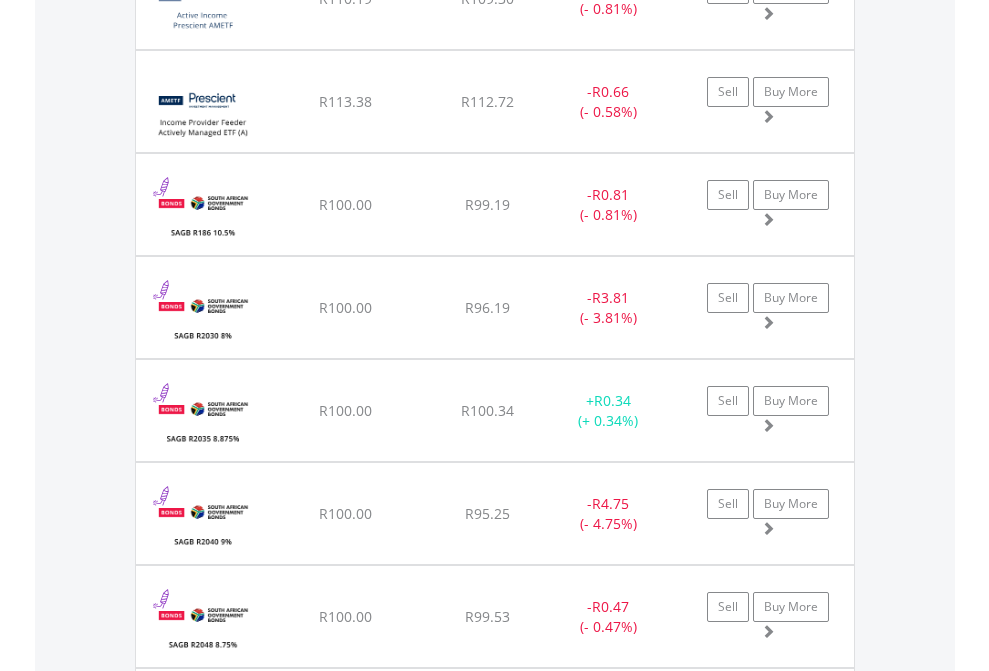 click on "EasyEquities USD" at bounding box center (818, -2116) 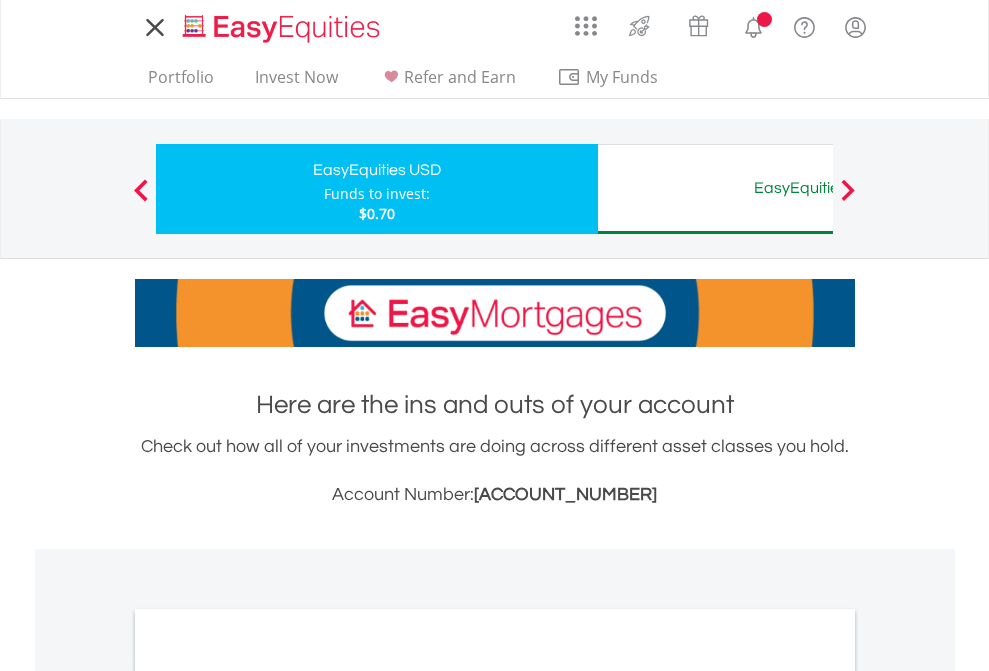 scroll, scrollTop: 0, scrollLeft: 0, axis: both 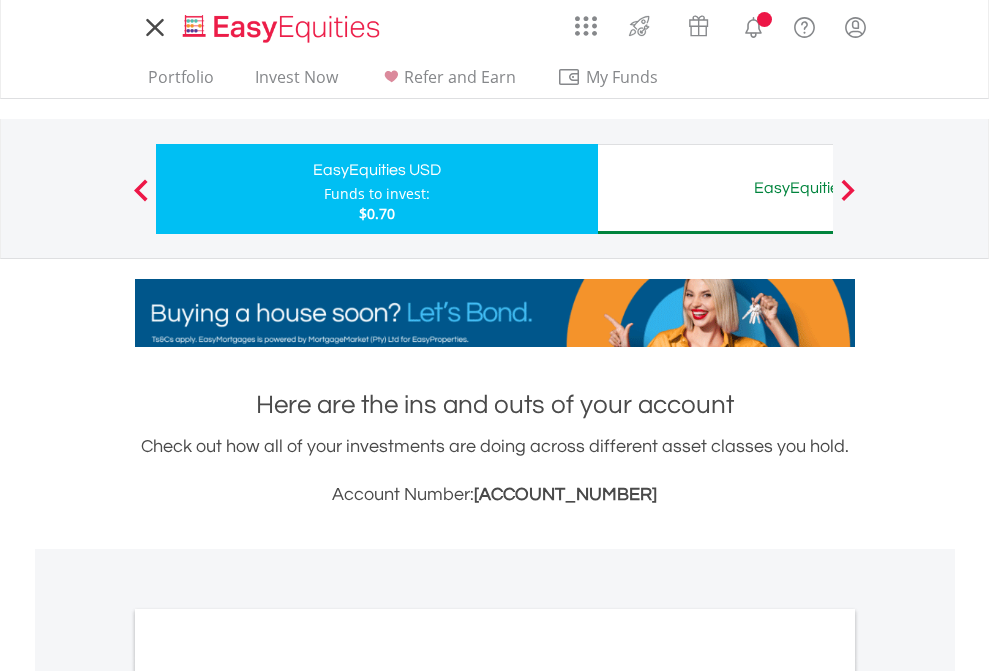 click on "All Holdings" at bounding box center (268, 1096) 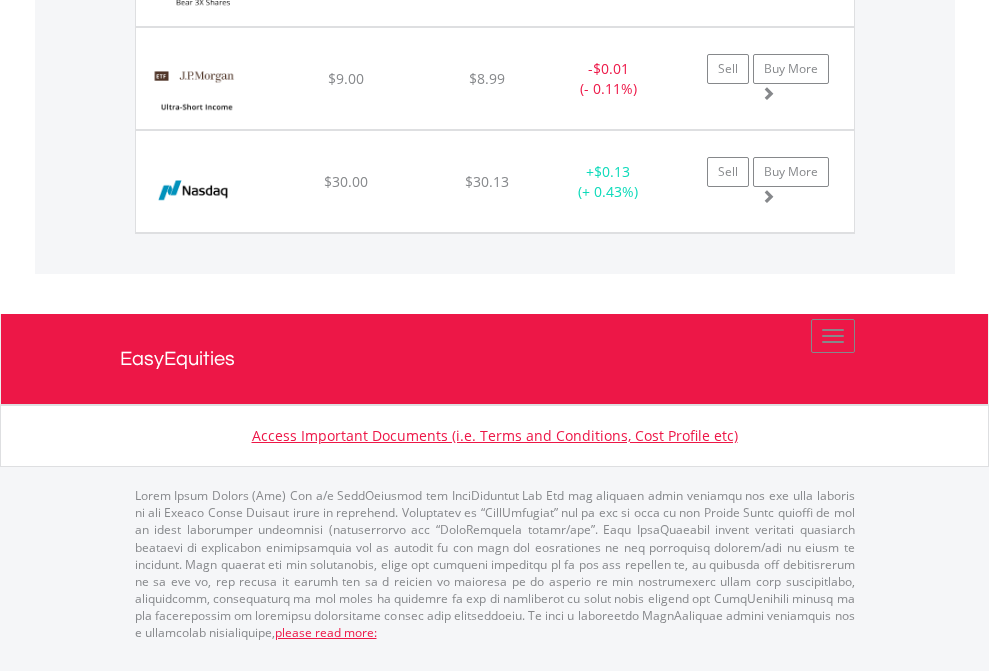 click on "EasyEquities AUD" at bounding box center [818, -1277] 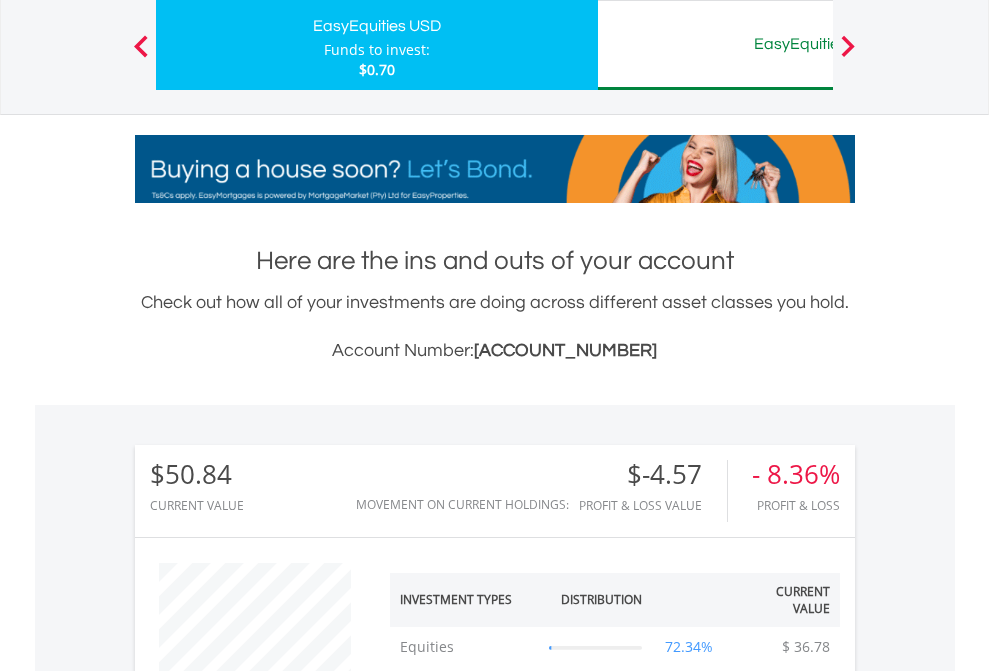 scroll, scrollTop: 999808, scrollLeft: 999687, axis: both 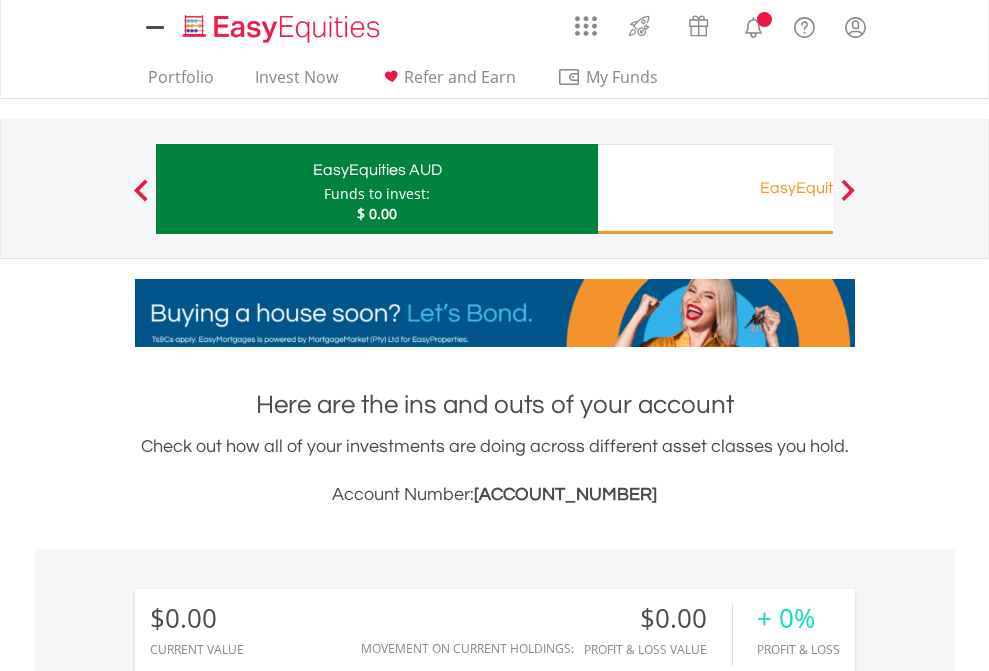 click on "All Holdings" at bounding box center [268, 1442] 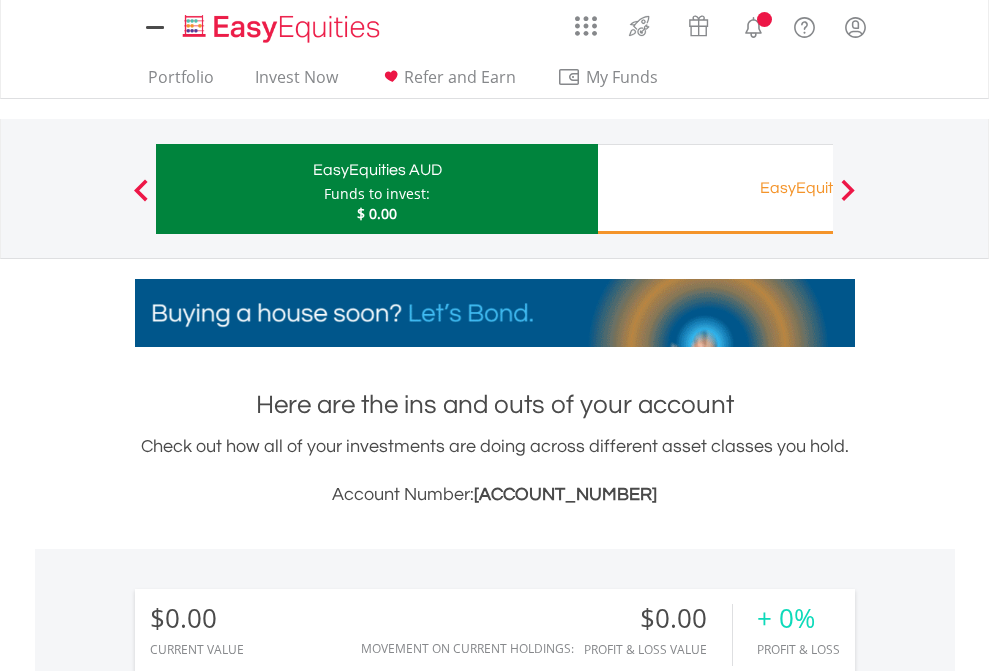 scroll, scrollTop: 1486, scrollLeft: 0, axis: vertical 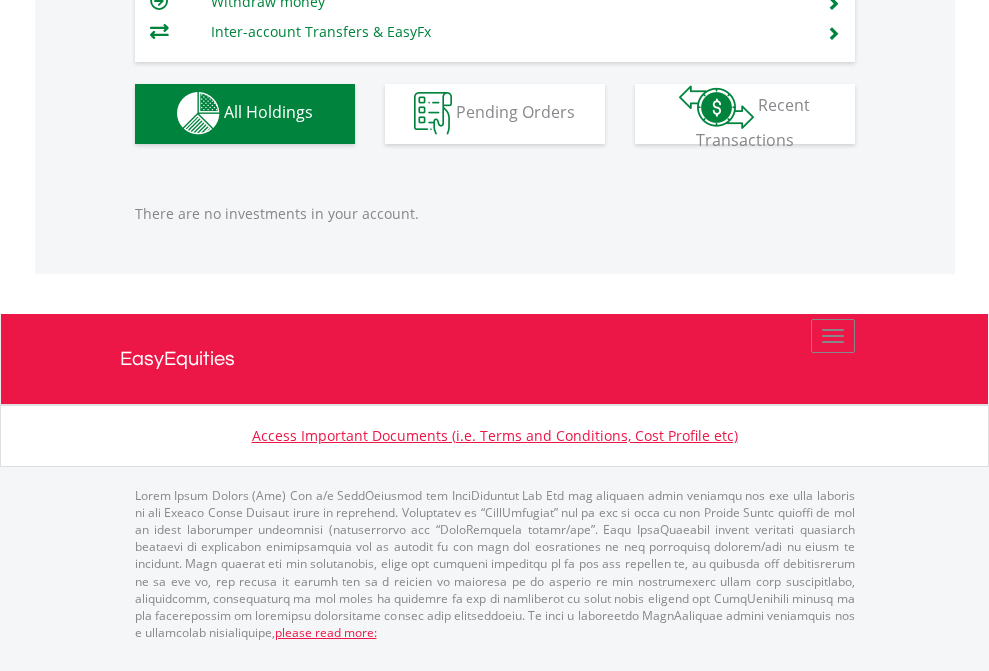 click on "EasyEquities RA" at bounding box center (818, -1142) 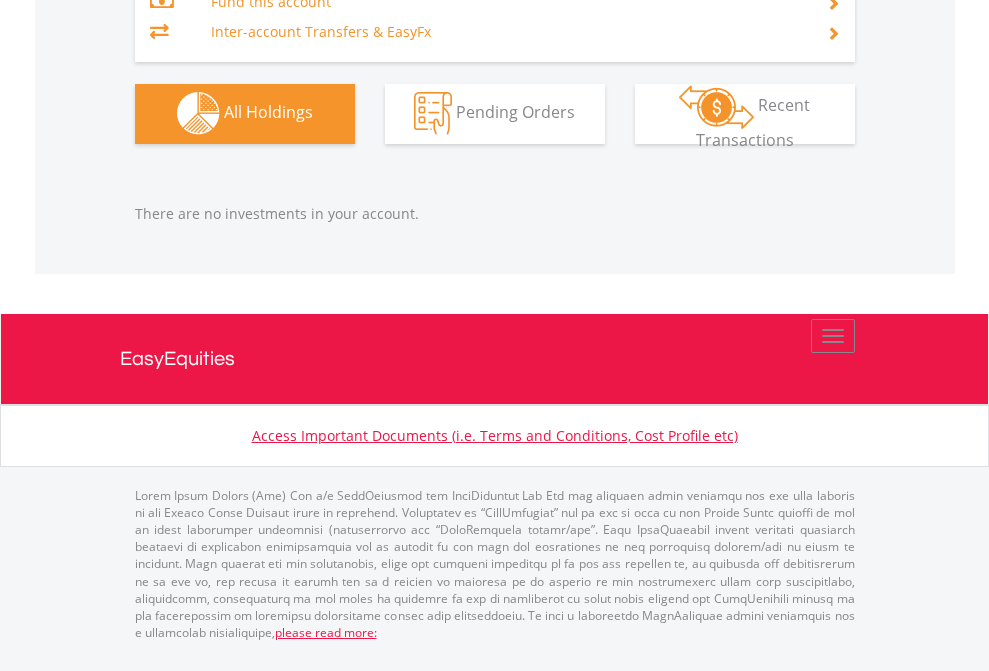 scroll, scrollTop: 1980, scrollLeft: 0, axis: vertical 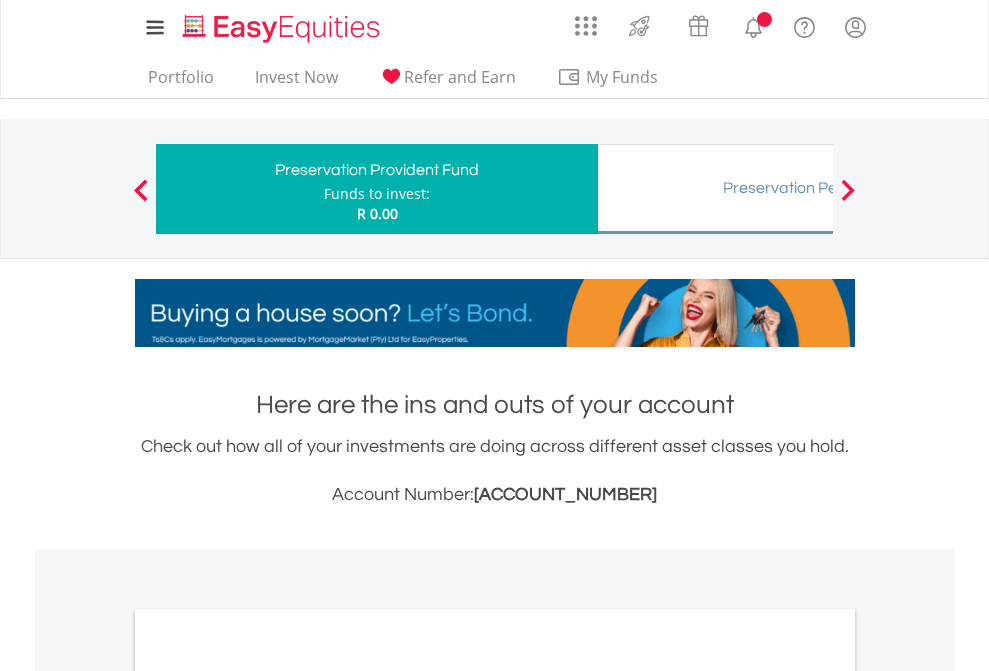 click on "All Holdings" at bounding box center (268, 1036) 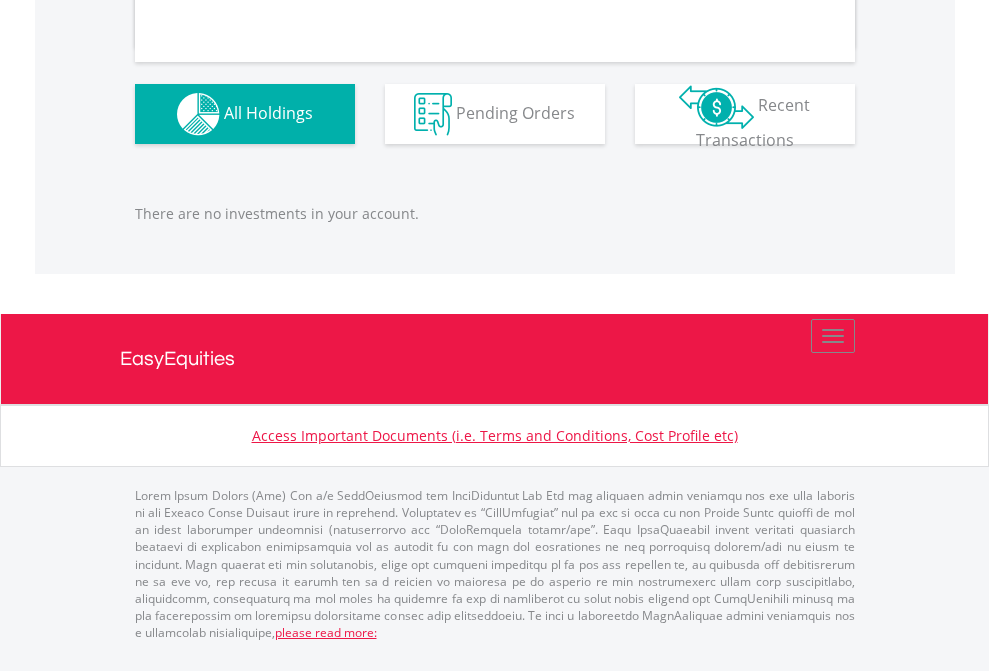 scroll, scrollTop: 1980, scrollLeft: 0, axis: vertical 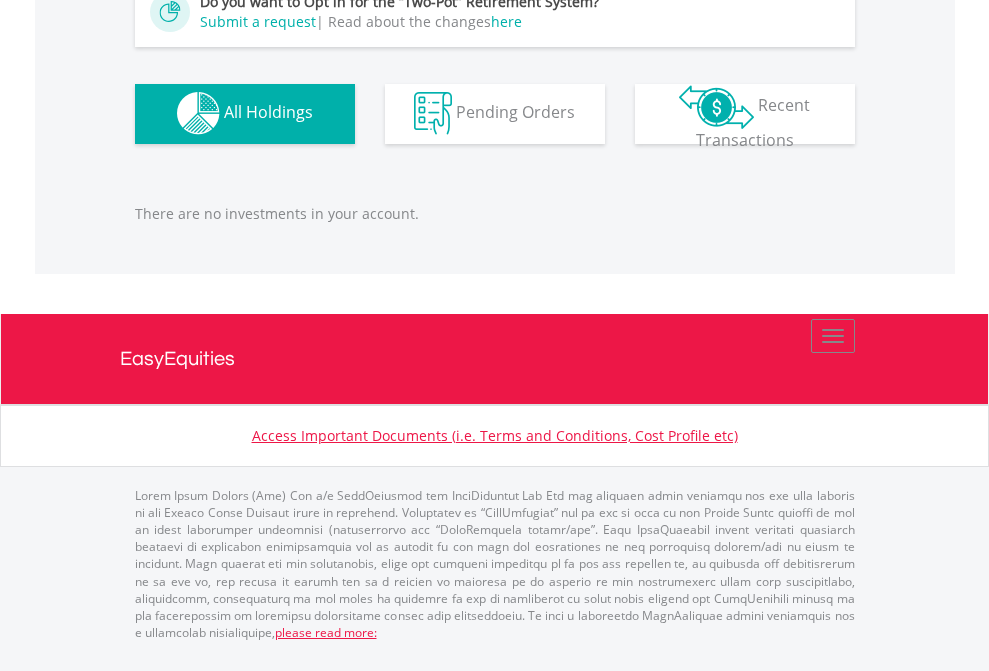 click on "Preservation Pension Fund" at bounding box center (818, -1182) 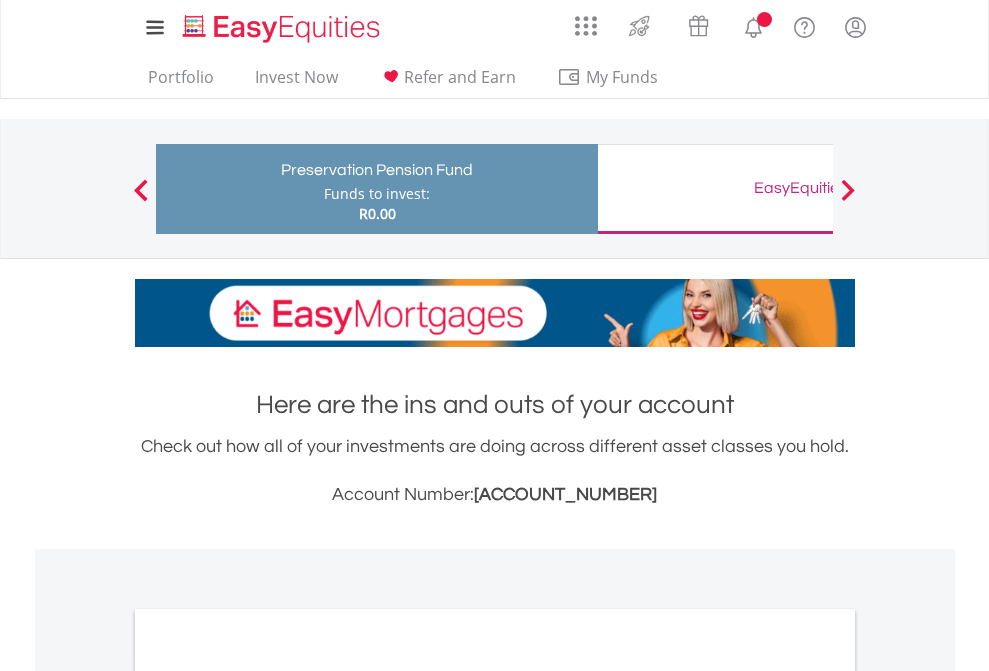 scroll, scrollTop: 0, scrollLeft: 0, axis: both 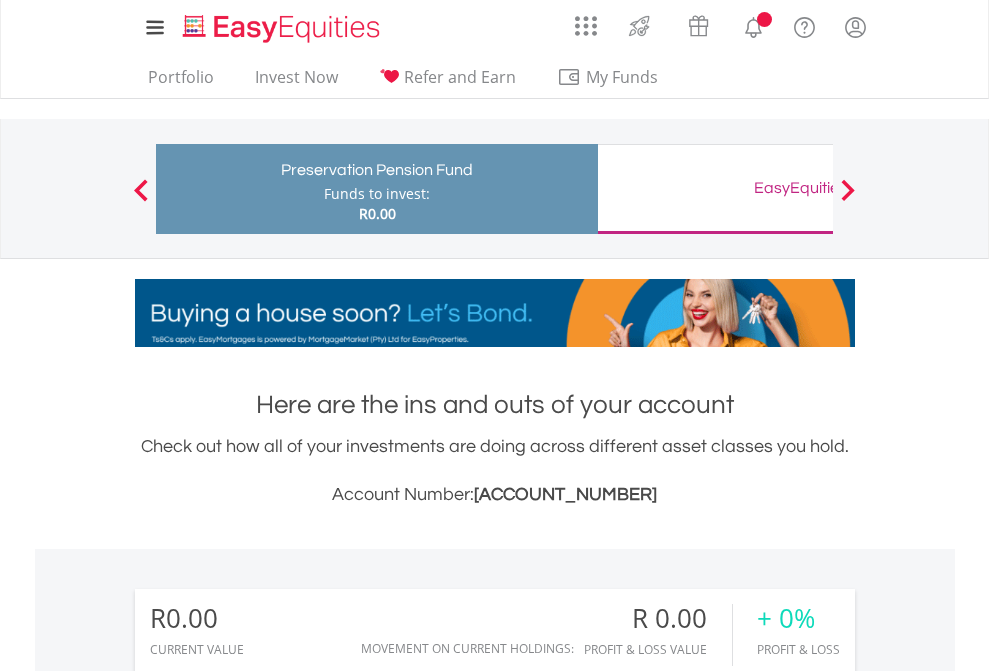 click on "All Holdings" at bounding box center (268, 1382) 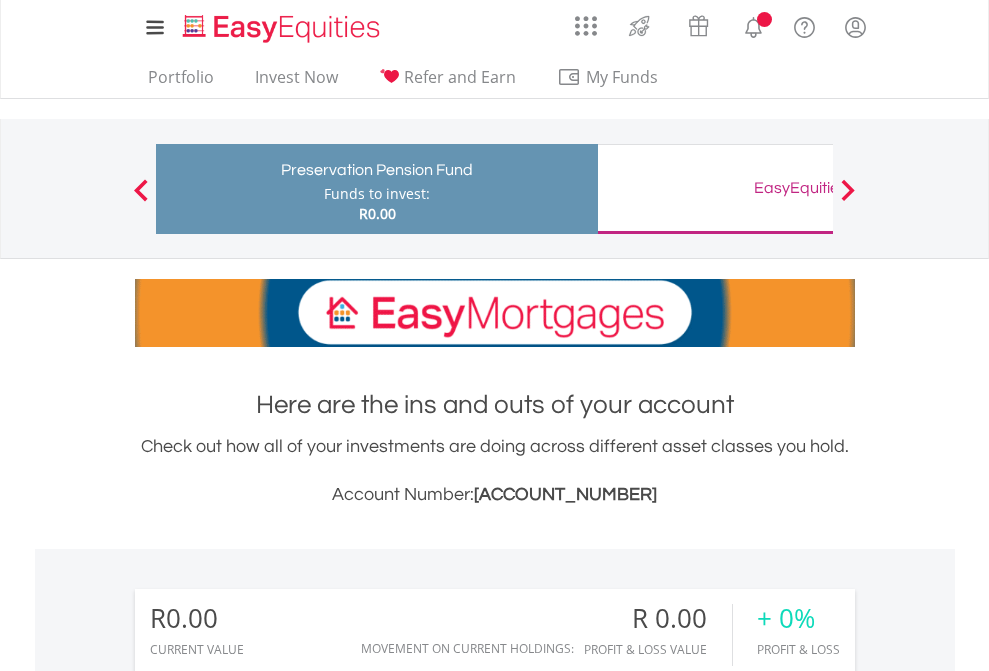scroll, scrollTop: 1486, scrollLeft: 0, axis: vertical 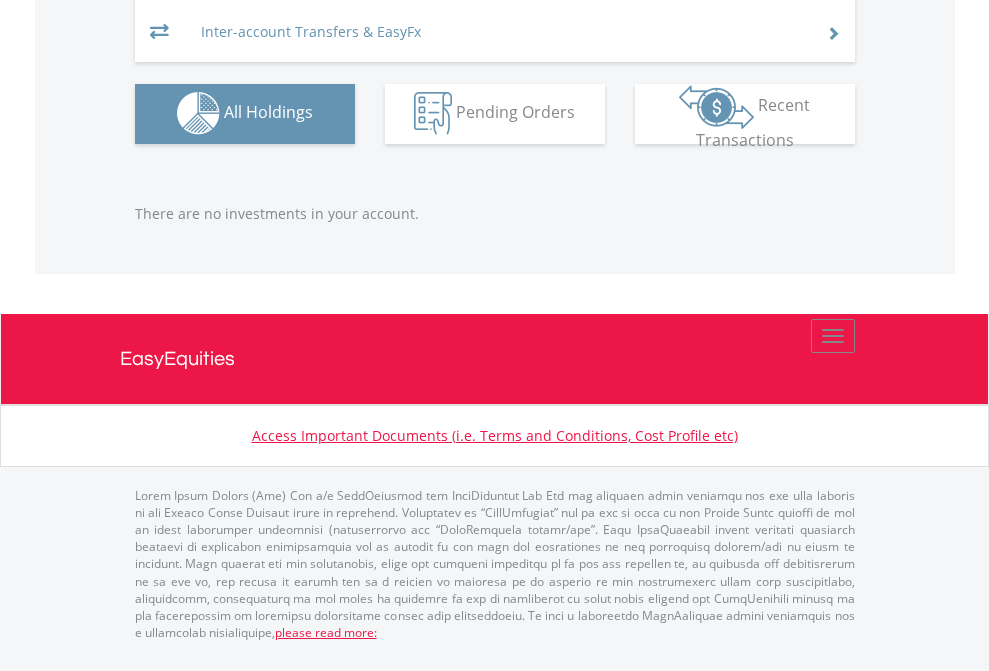 click on "EasyEquities GBP" at bounding box center (818, -1082) 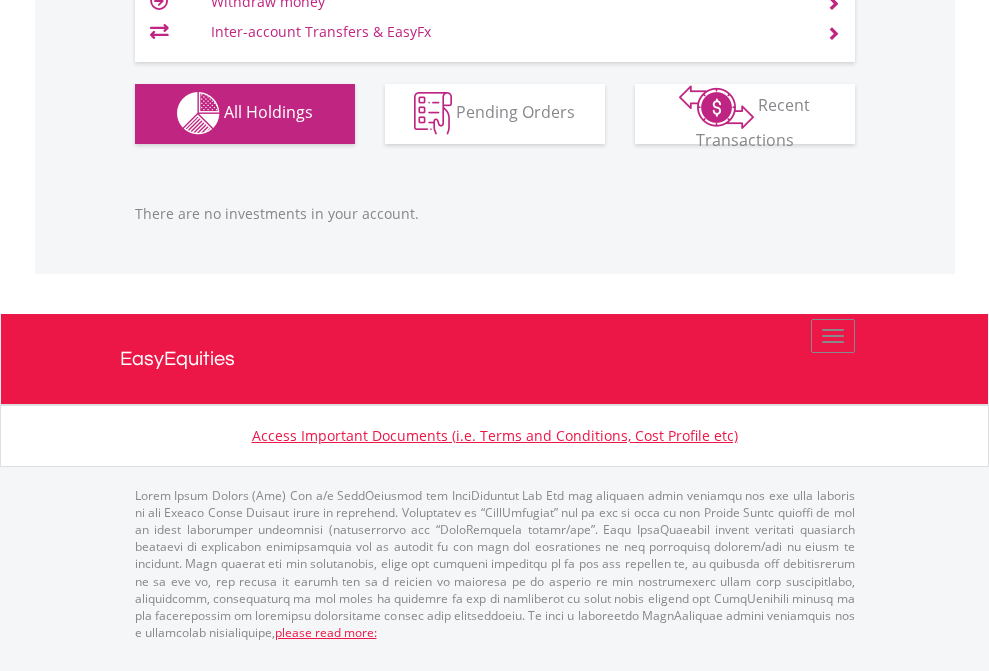 scroll, scrollTop: 1980, scrollLeft: 0, axis: vertical 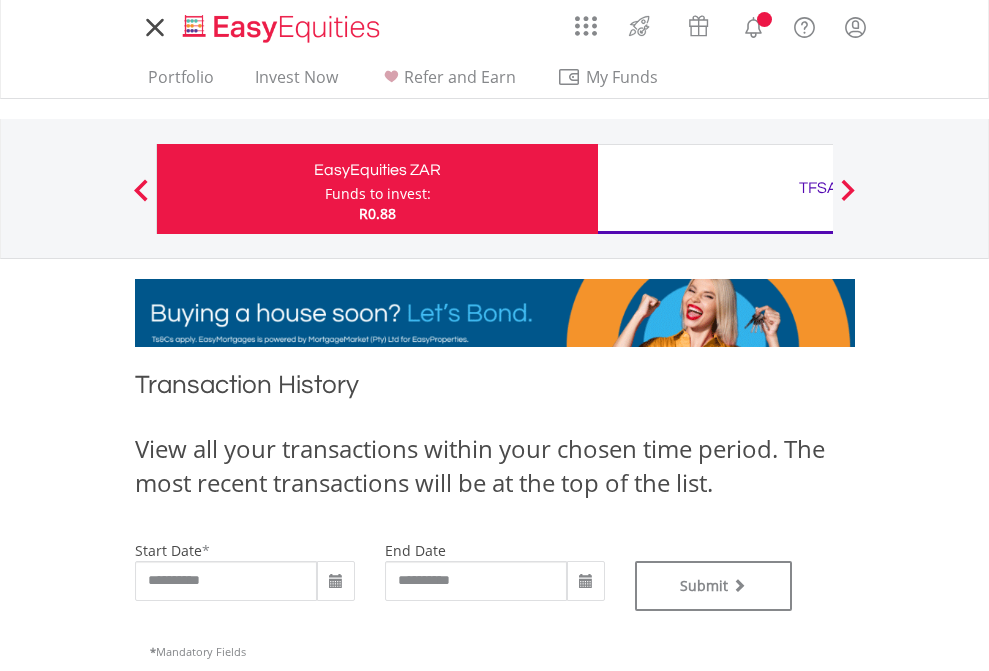 type on "**********" 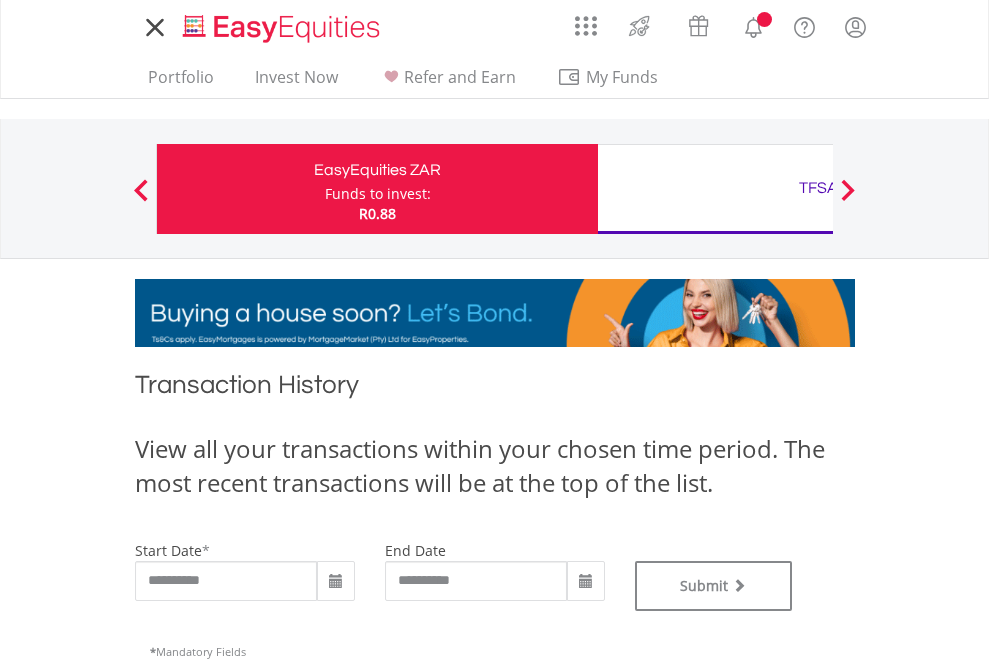 type on "**********" 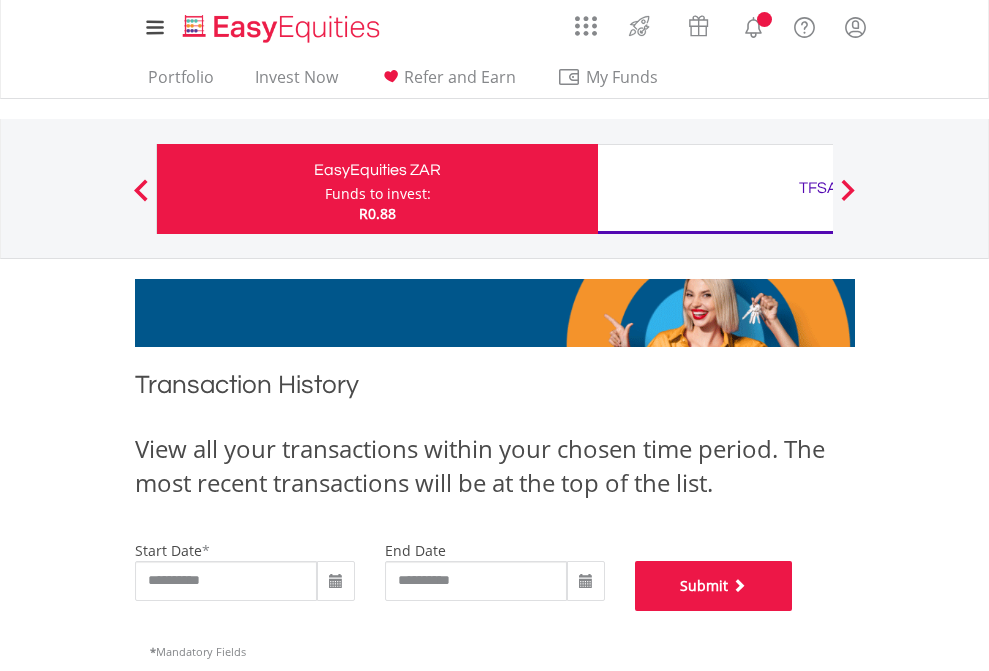 click on "Submit" at bounding box center (714, 586) 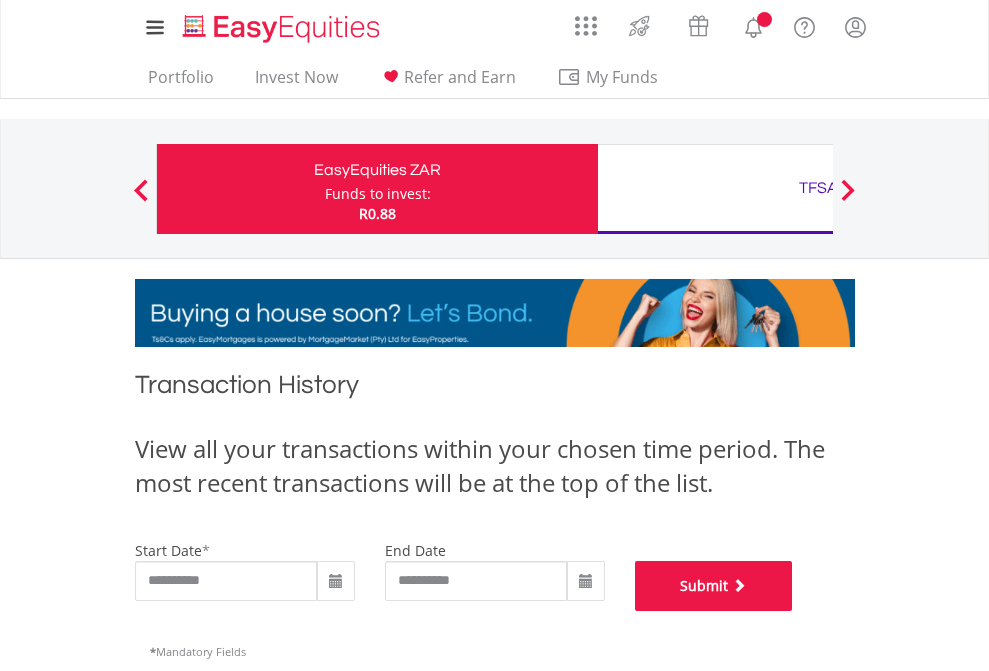 scroll, scrollTop: 811, scrollLeft: 0, axis: vertical 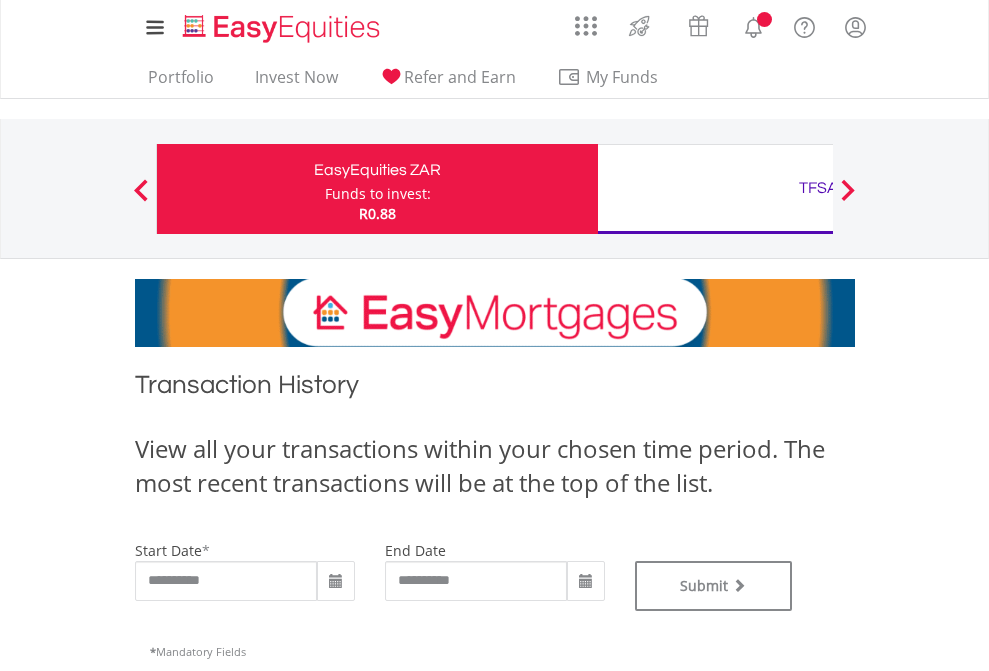 click on "TFSA" at bounding box center (818, 188) 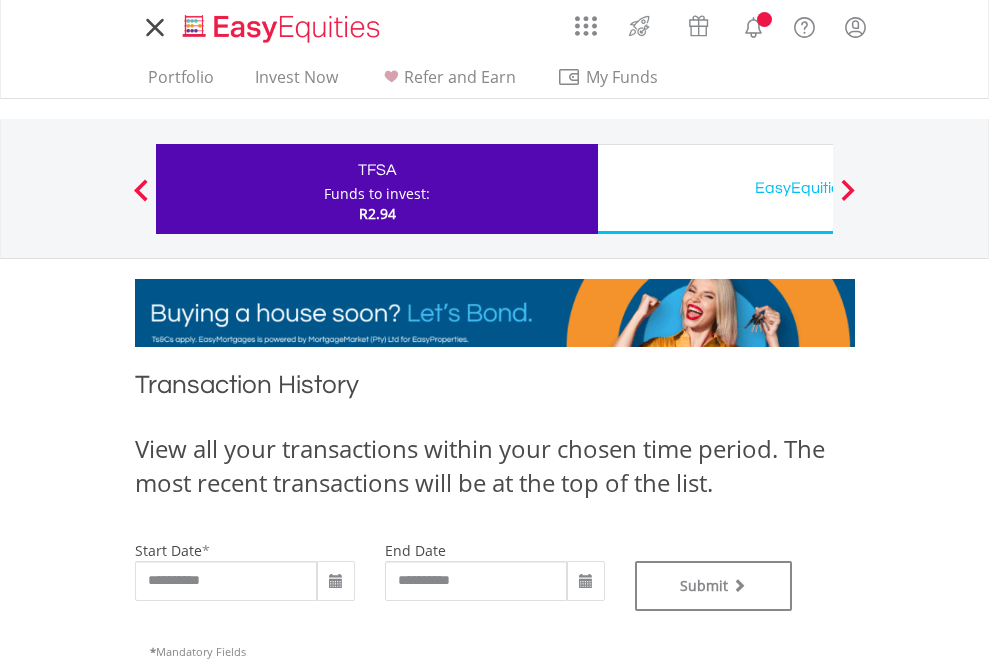 scroll, scrollTop: 0, scrollLeft: 0, axis: both 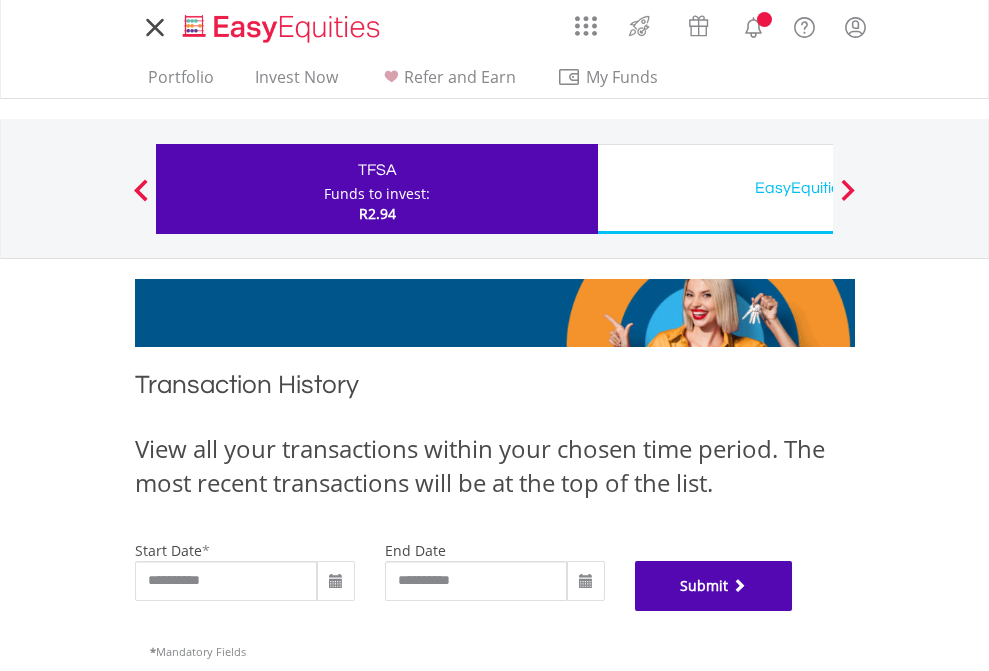 click on "Submit" at bounding box center [714, 586] 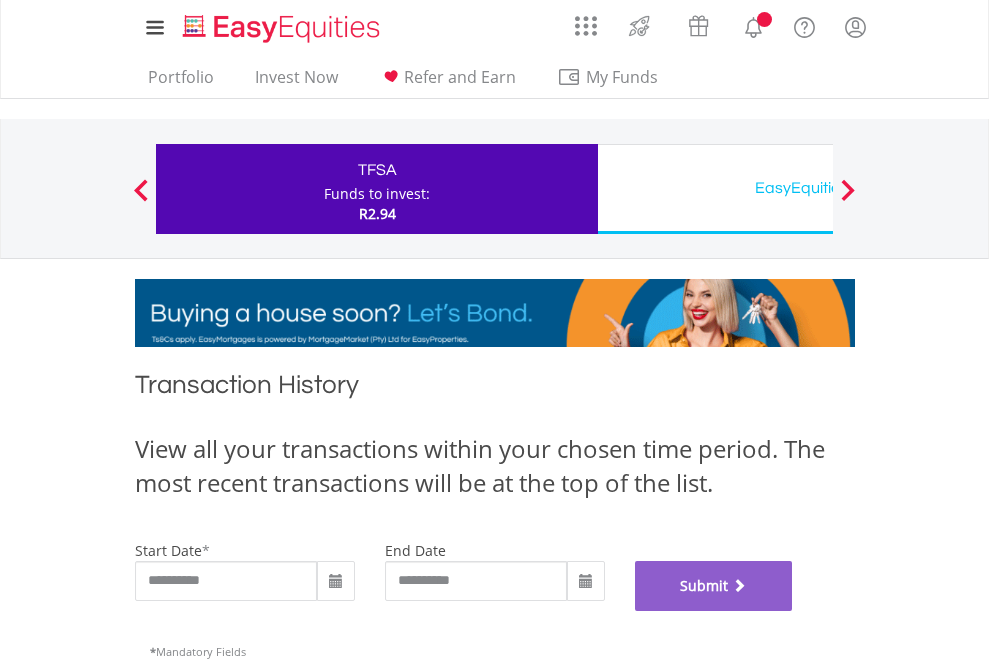 scroll, scrollTop: 811, scrollLeft: 0, axis: vertical 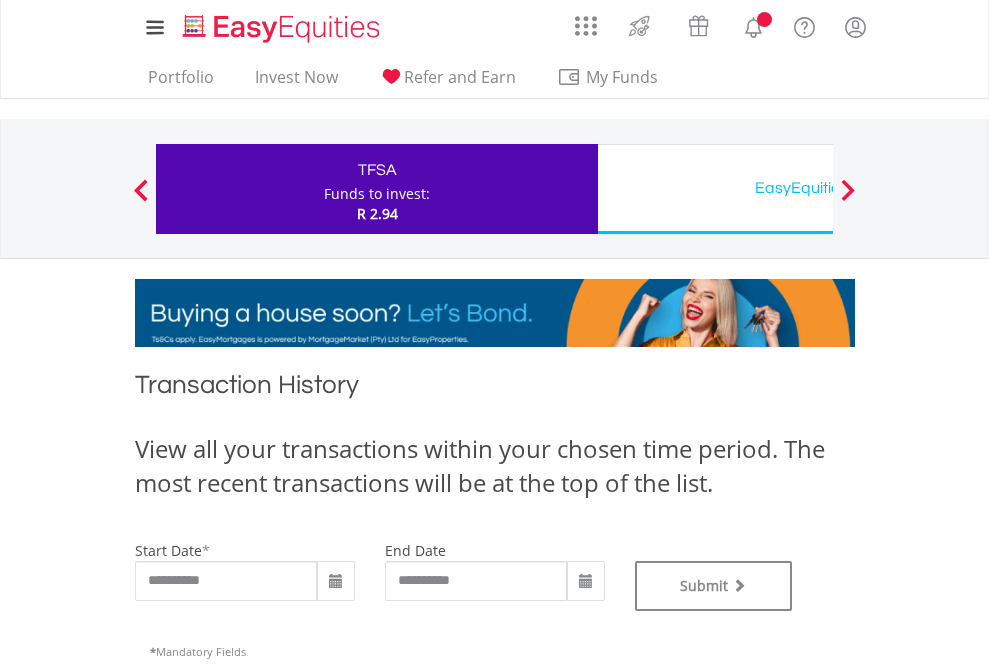 click on "EasyEquities USD" at bounding box center [818, 188] 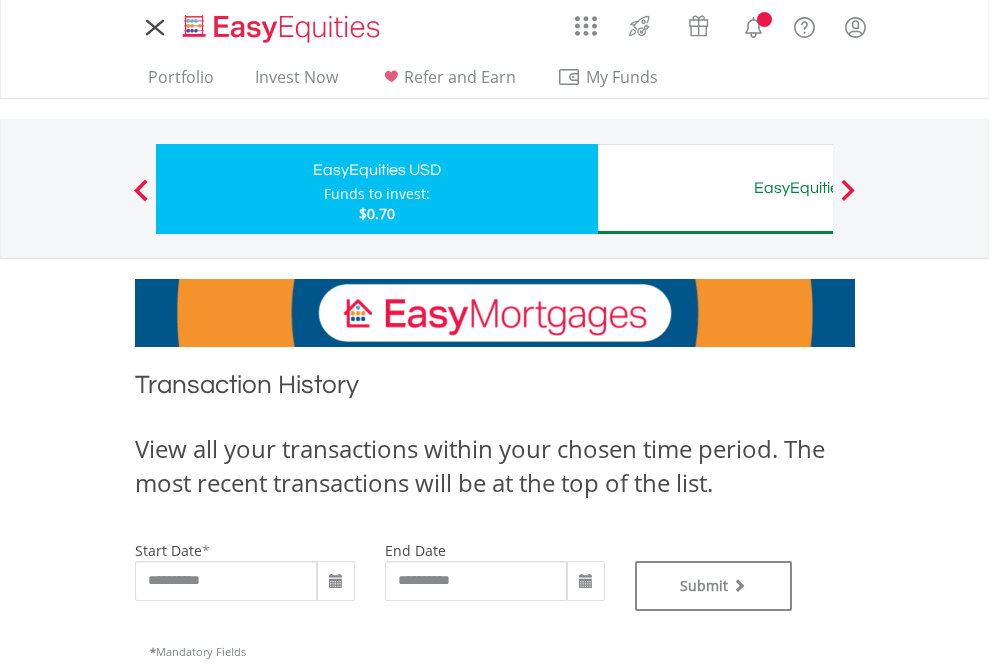 scroll, scrollTop: 0, scrollLeft: 0, axis: both 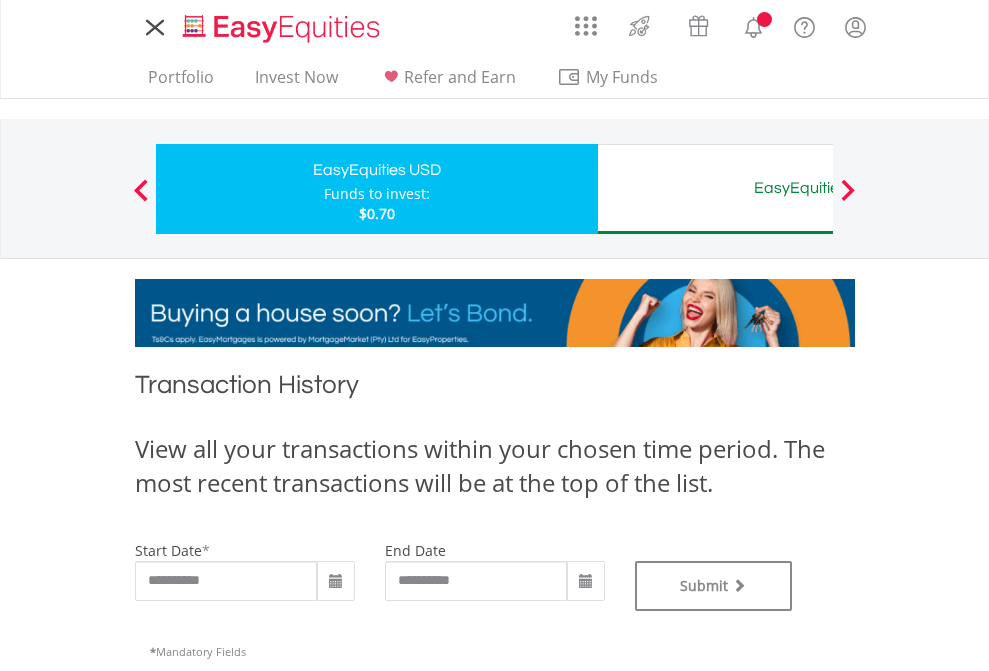 type on "**********" 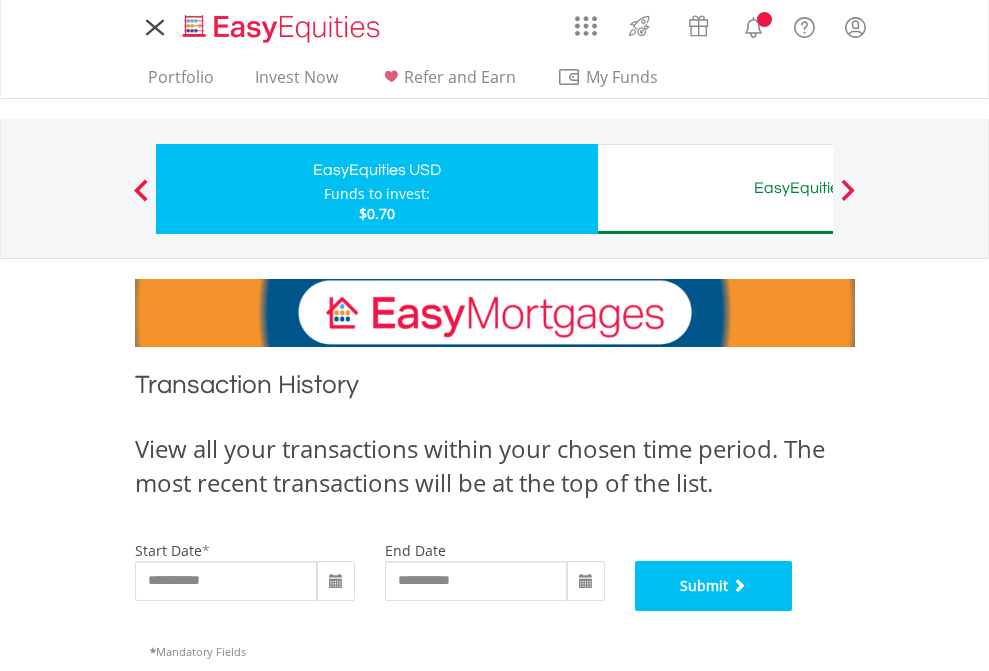 click on "Submit" at bounding box center [714, 586] 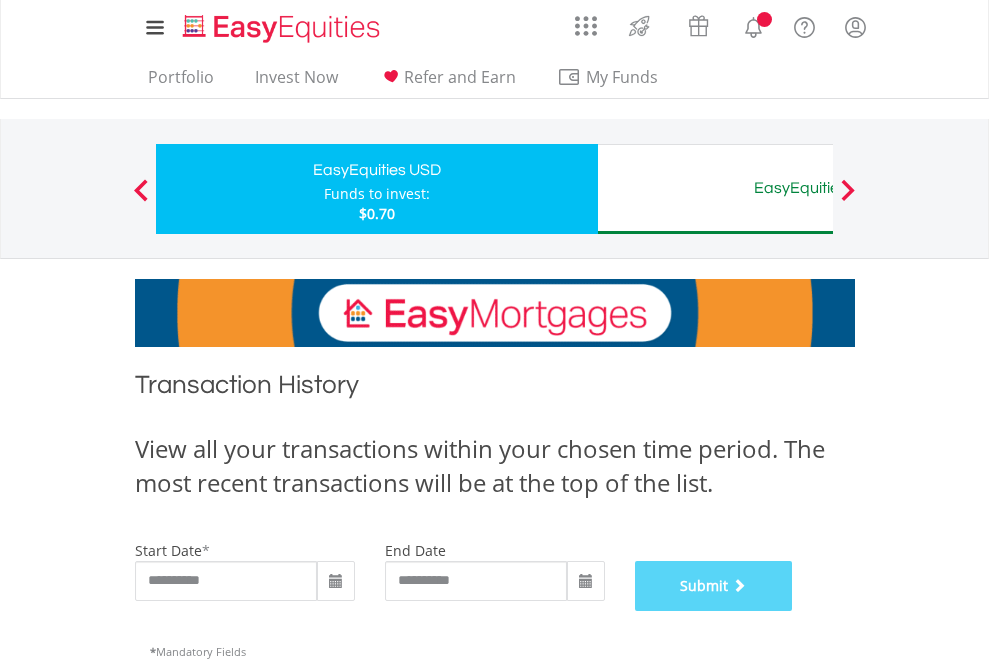 scroll, scrollTop: 811, scrollLeft: 0, axis: vertical 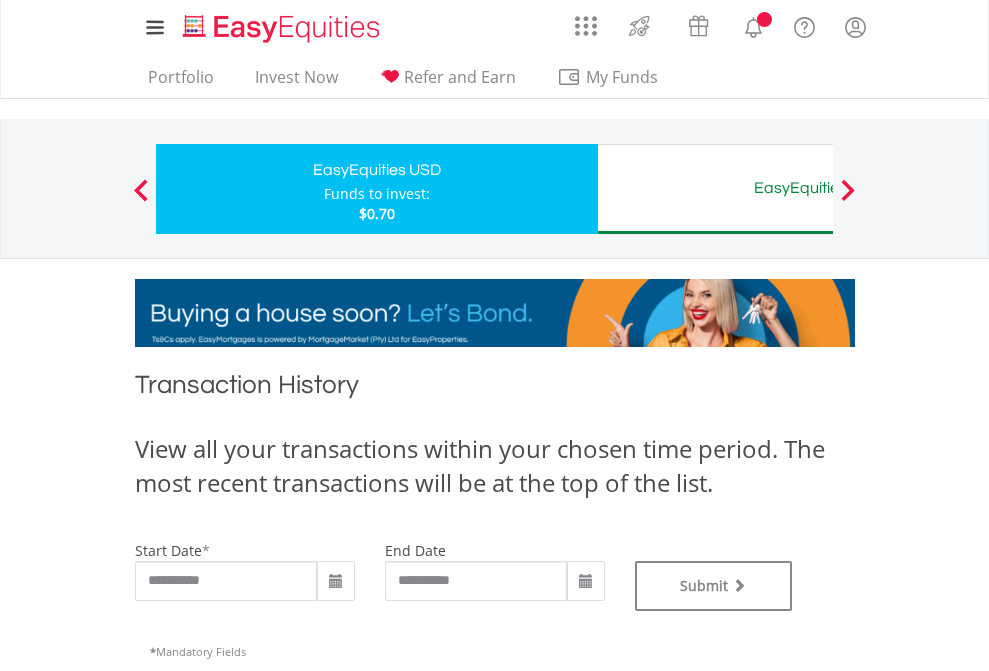click on "EasyEquities AUD" at bounding box center [818, 188] 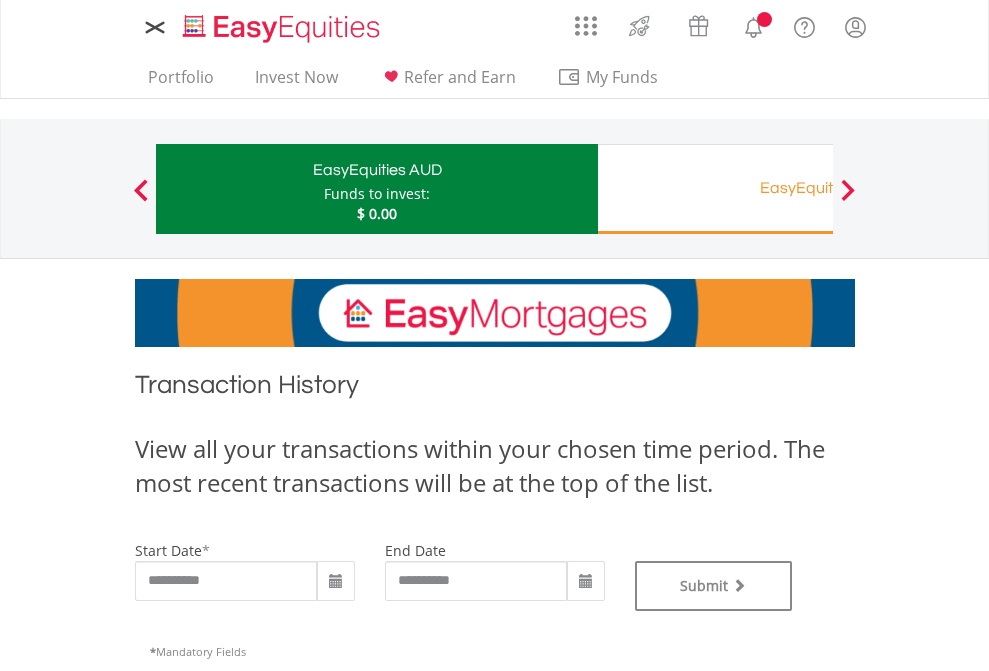 scroll, scrollTop: 0, scrollLeft: 0, axis: both 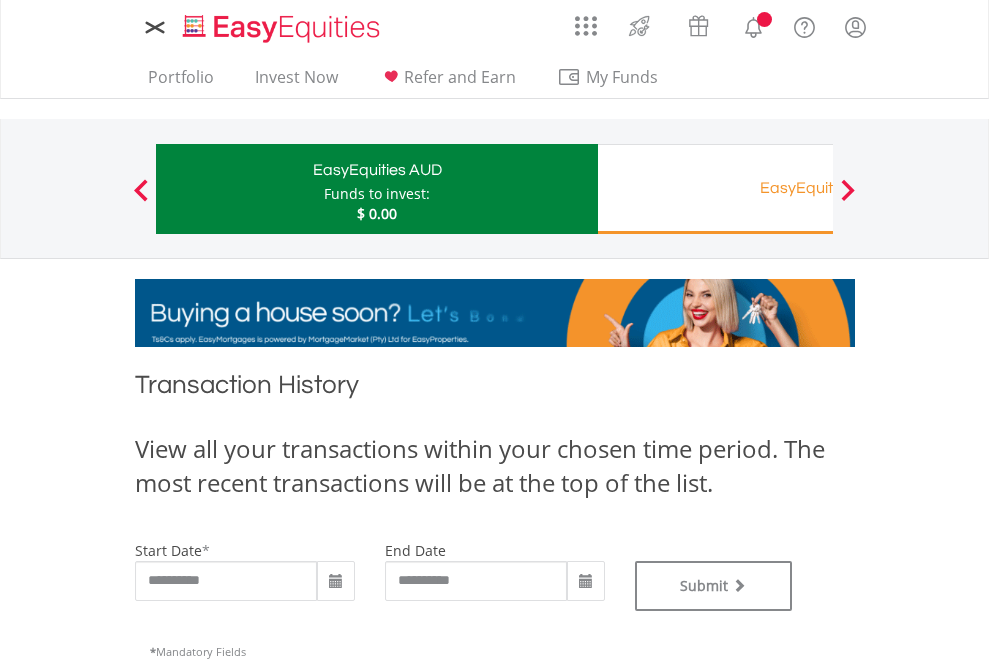 type on "**********" 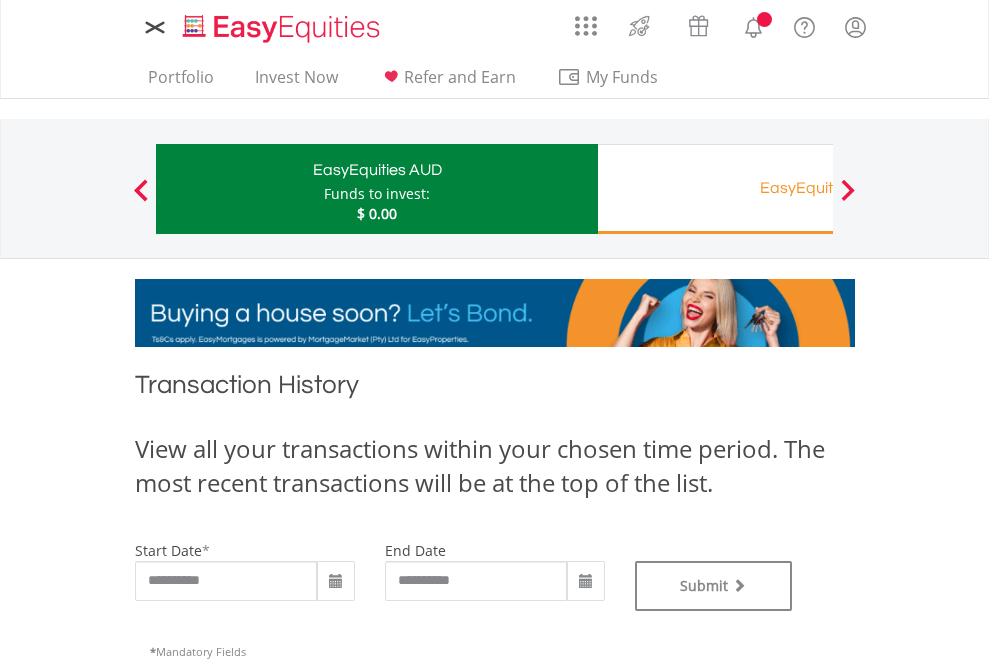 type on "**********" 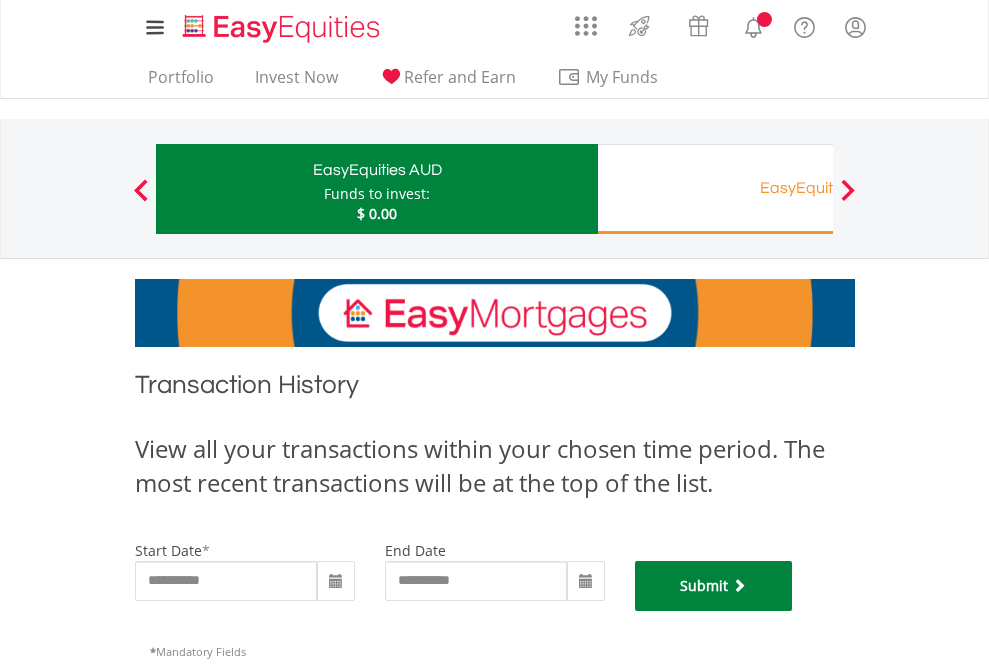 click on "Submit" at bounding box center (714, 586) 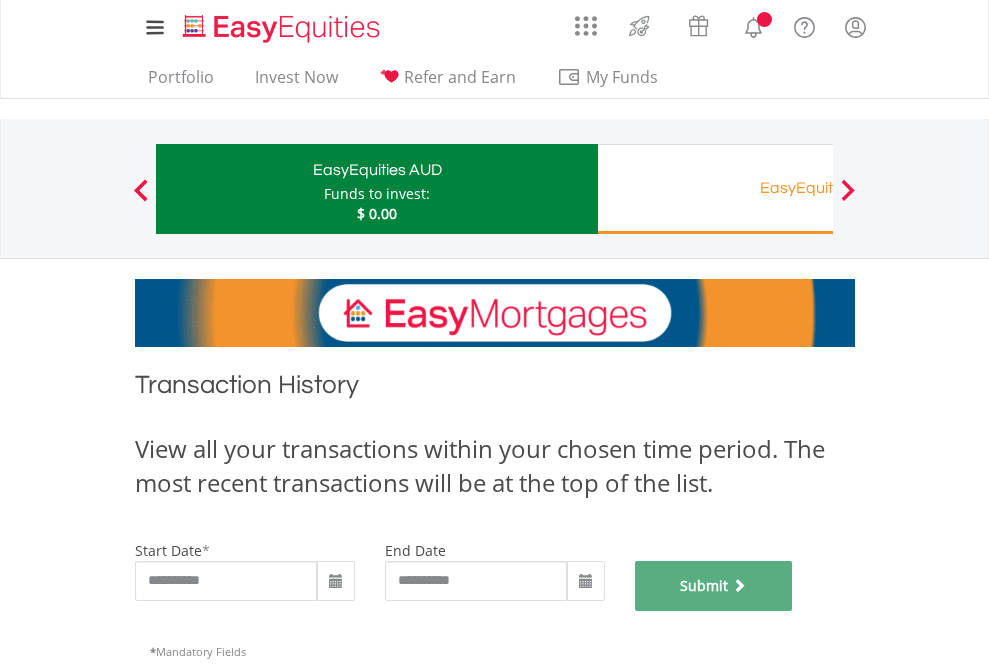 scroll, scrollTop: 811, scrollLeft: 0, axis: vertical 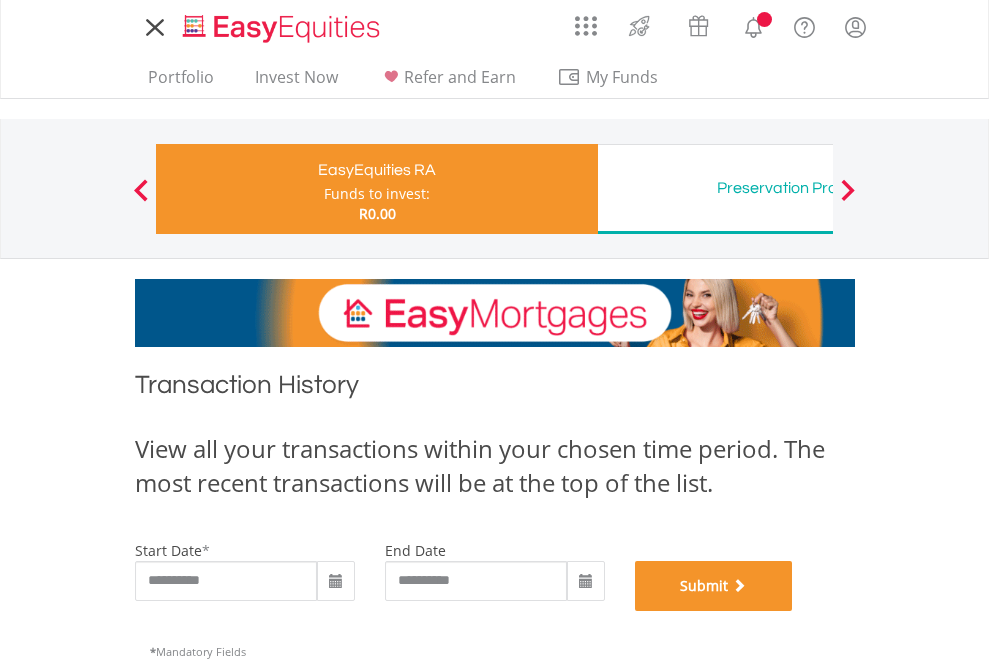 click on "Submit" at bounding box center (714, 586) 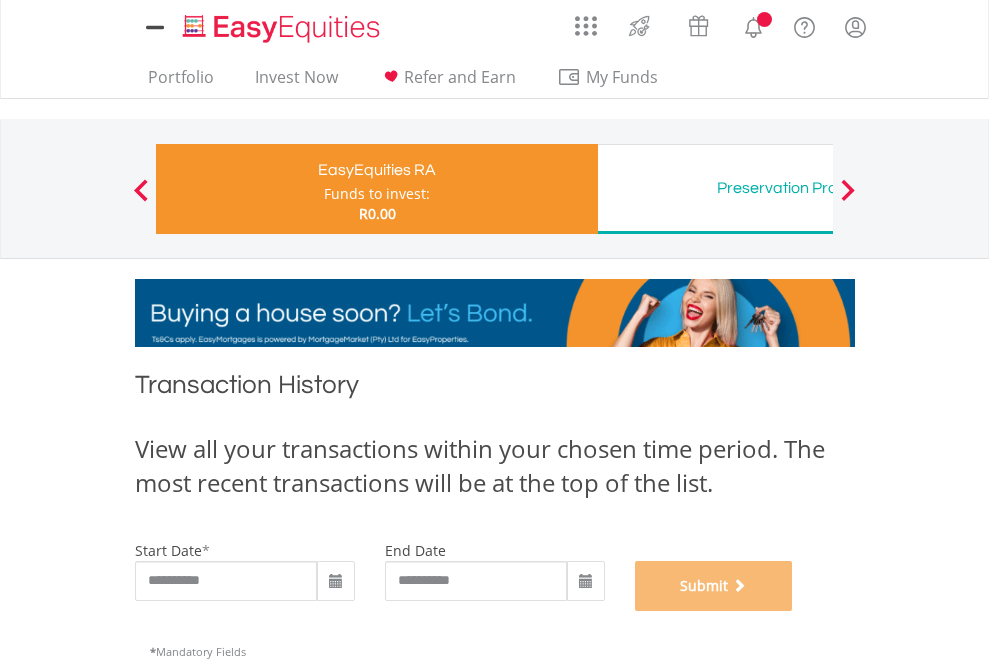 scroll, scrollTop: 811, scrollLeft: 0, axis: vertical 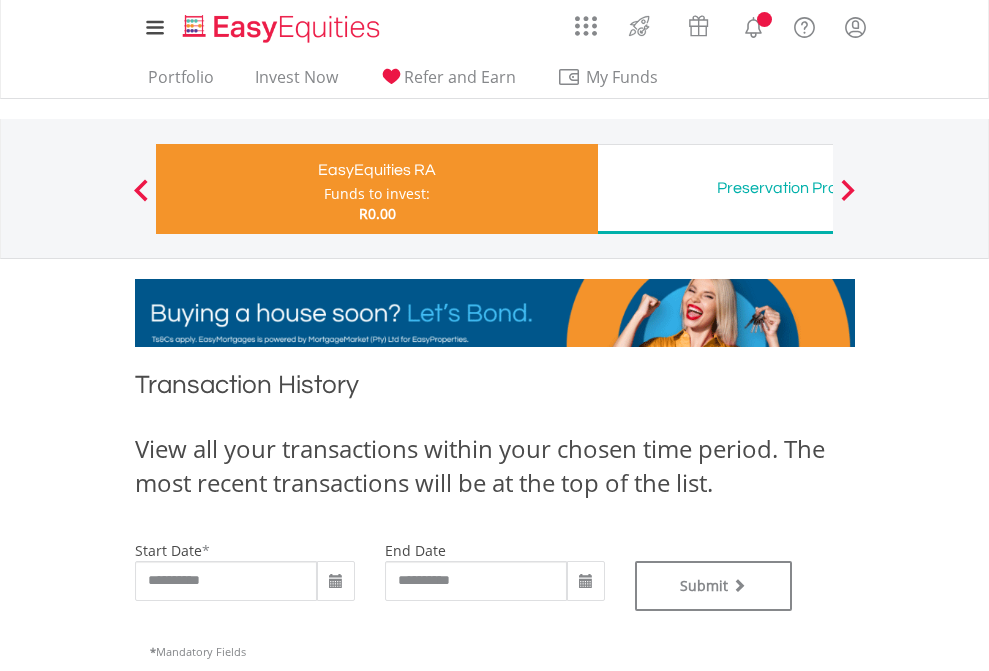 click on "Preservation Provident Fund" at bounding box center (818, 188) 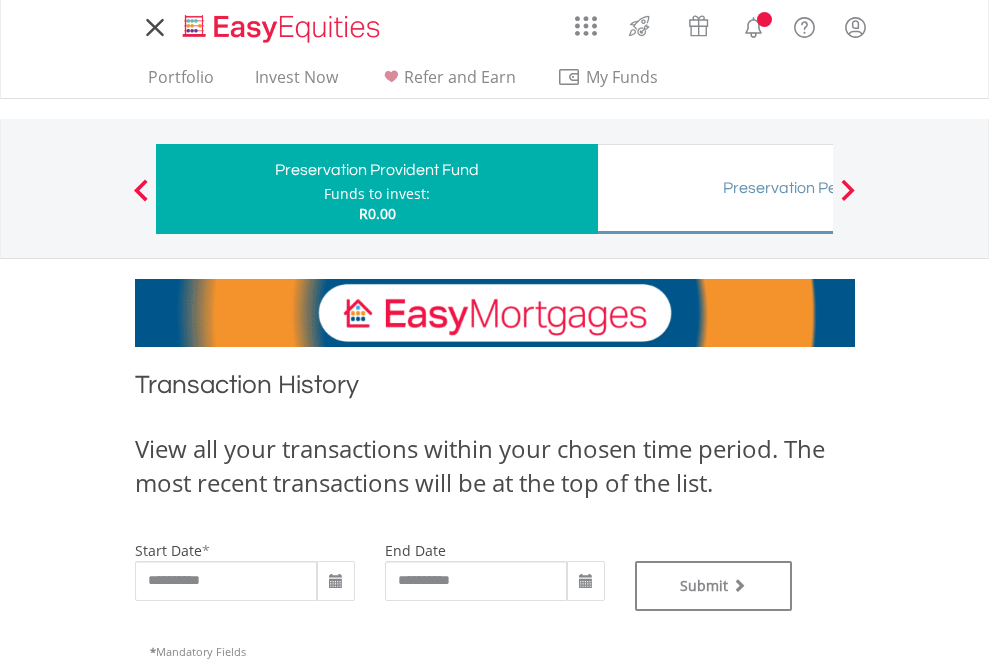 scroll, scrollTop: 0, scrollLeft: 0, axis: both 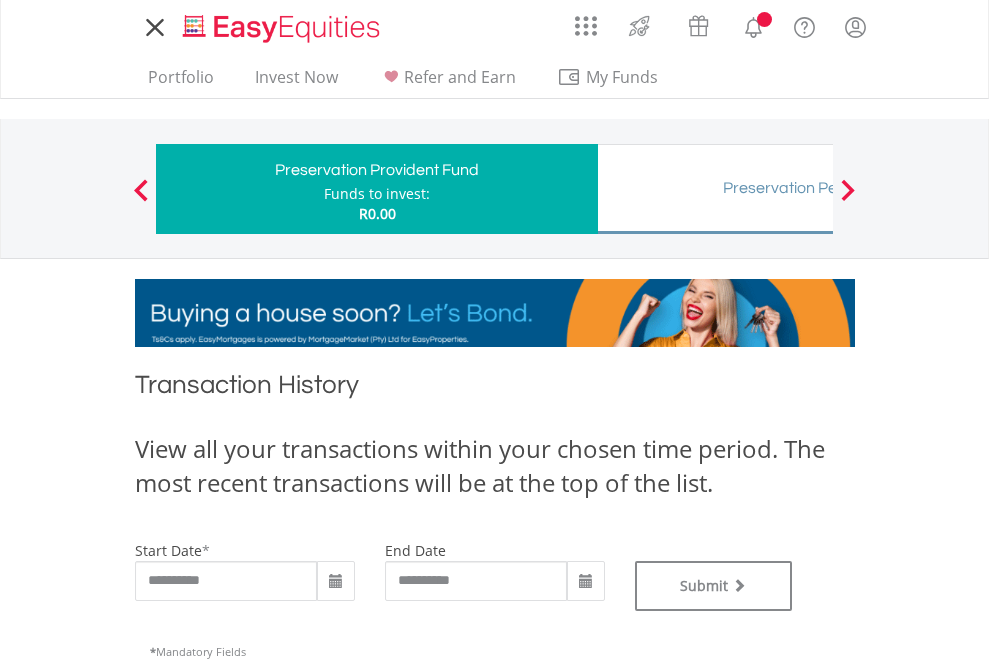 type on "**********" 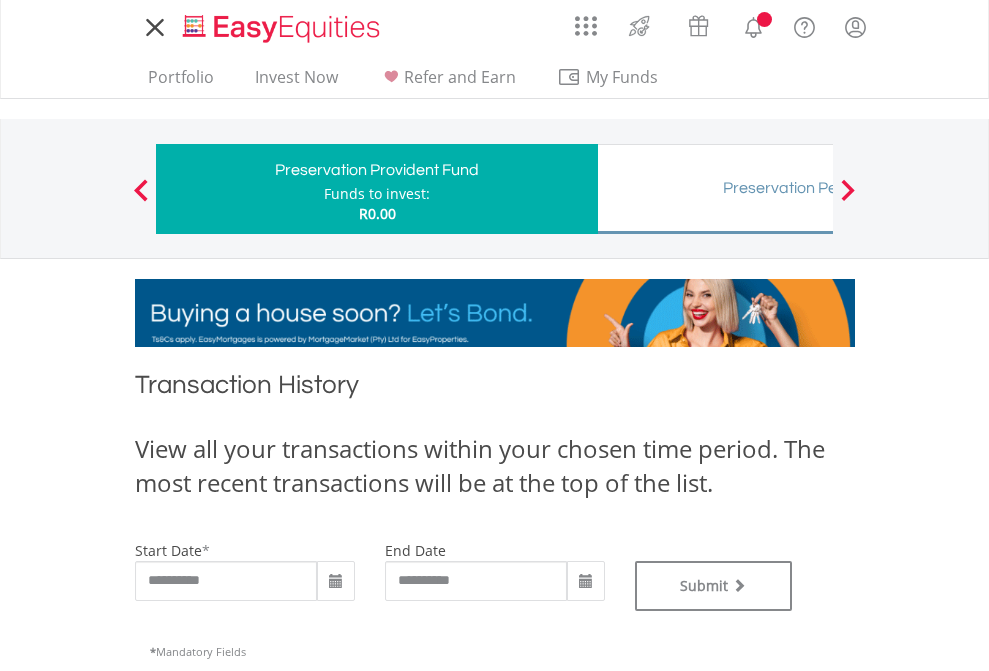 type on "**********" 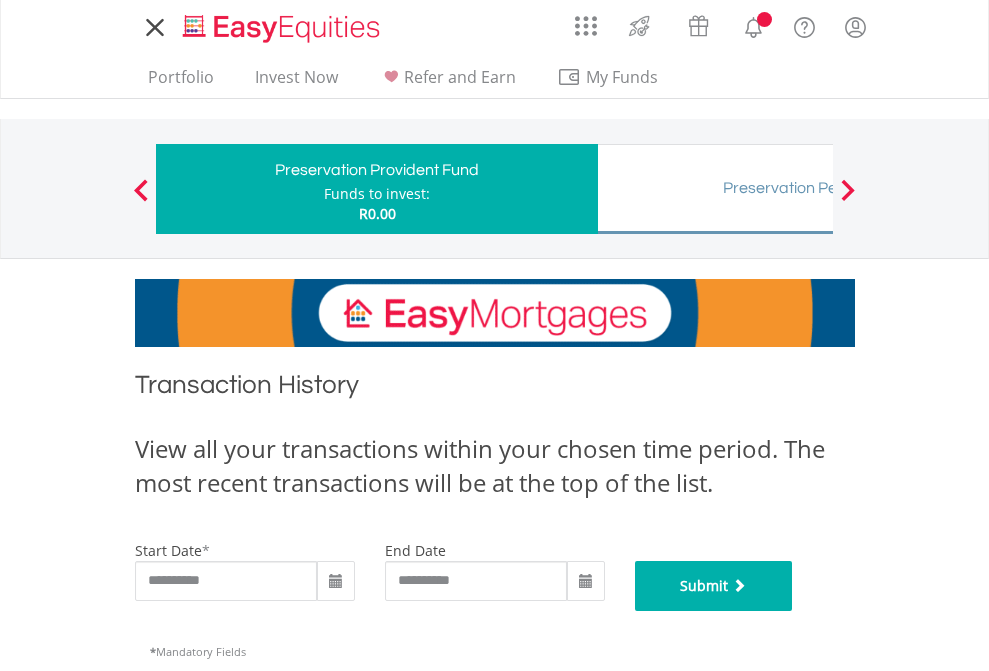 click on "Submit" at bounding box center [714, 586] 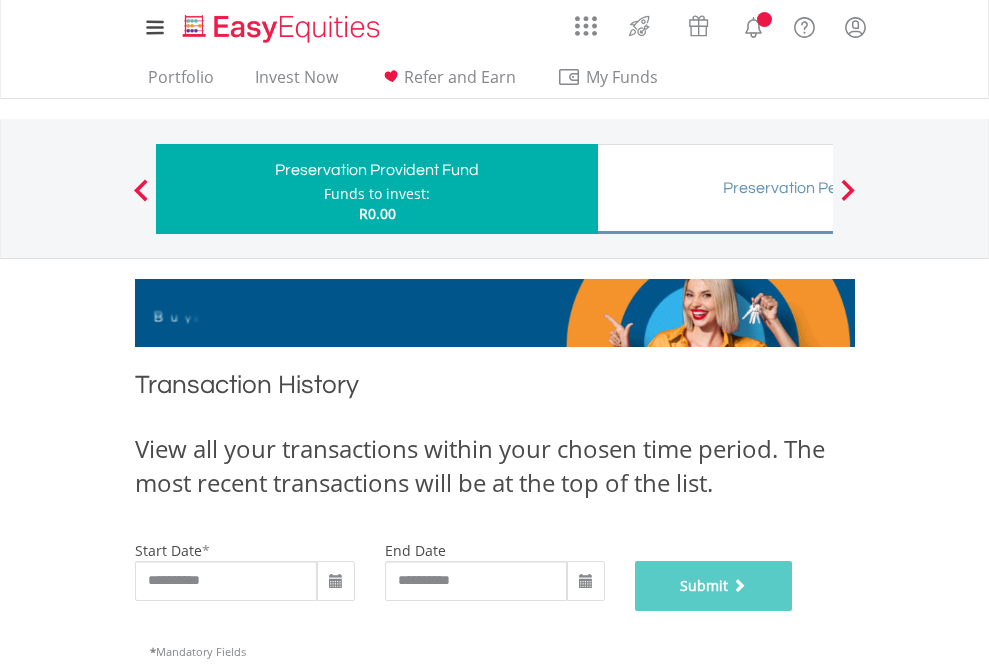 scroll, scrollTop: 811, scrollLeft: 0, axis: vertical 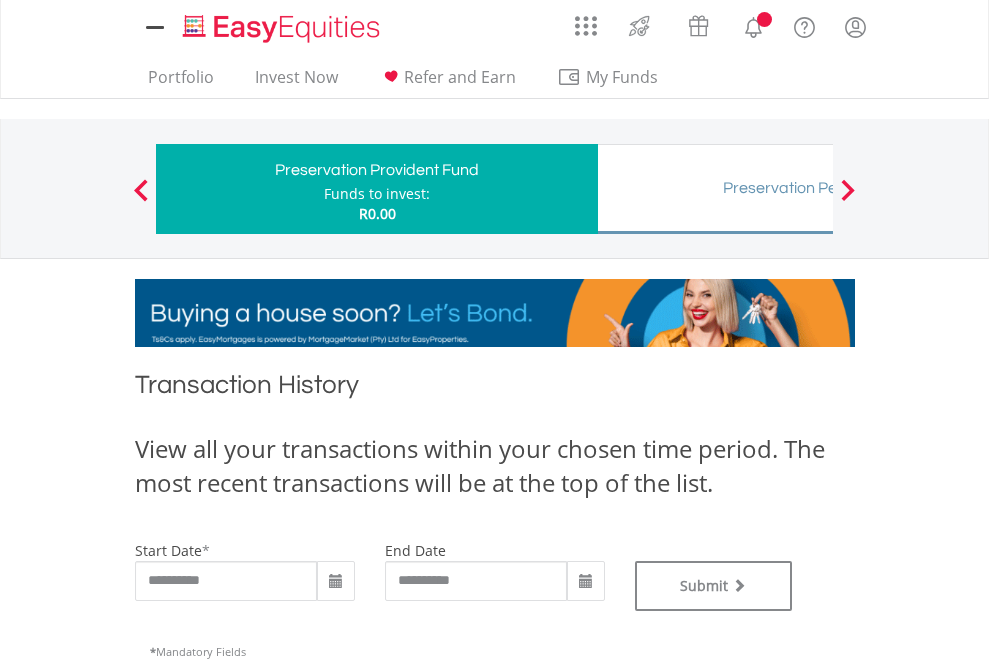 click on "Preservation Pension Fund" at bounding box center [818, 188] 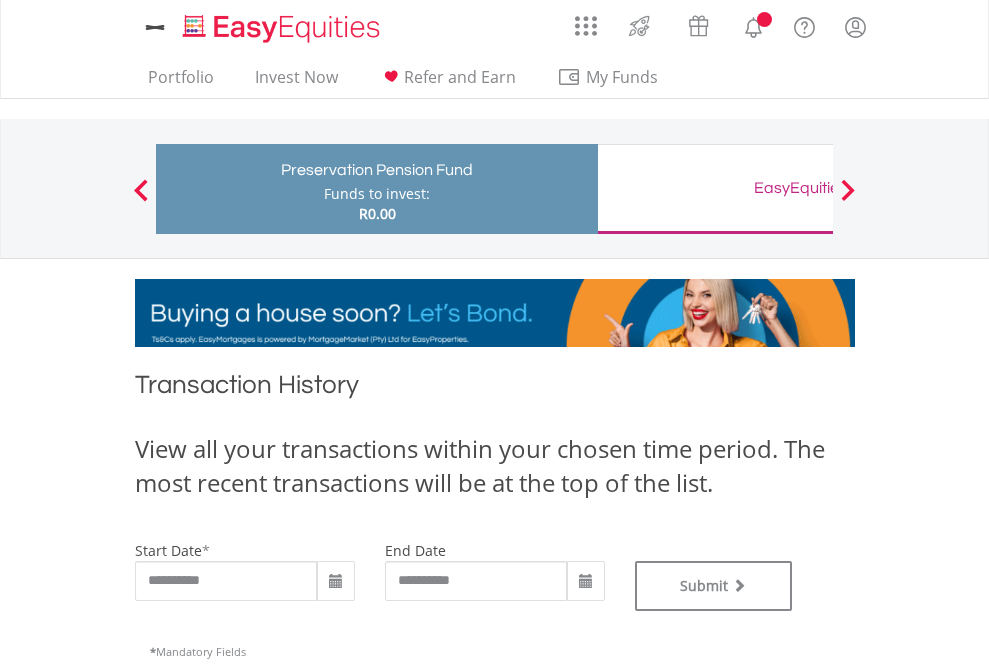 scroll, scrollTop: 0, scrollLeft: 0, axis: both 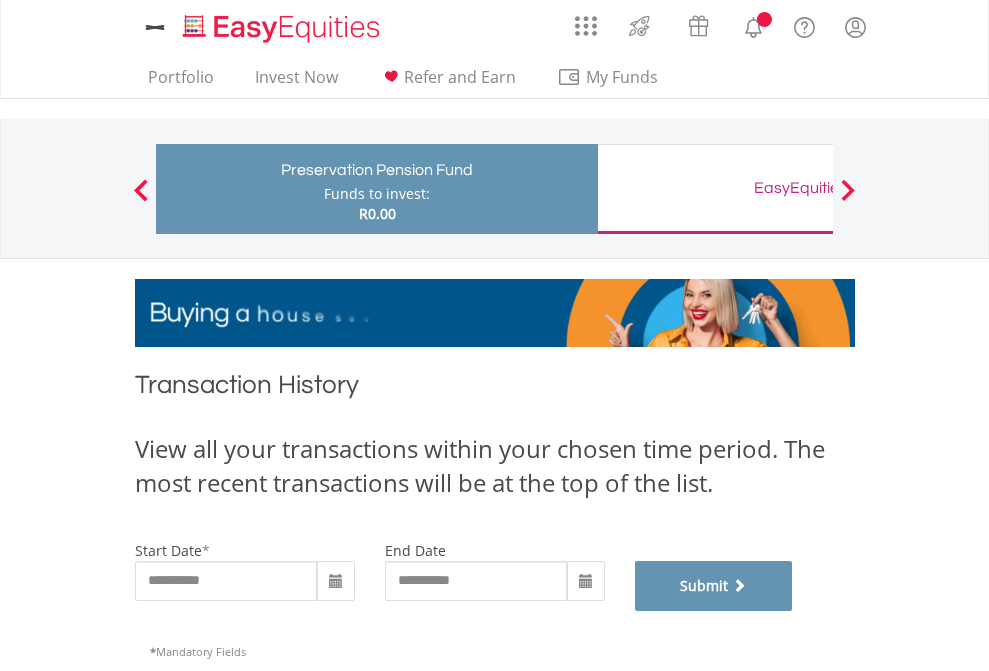 click on "Submit" at bounding box center (714, 586) 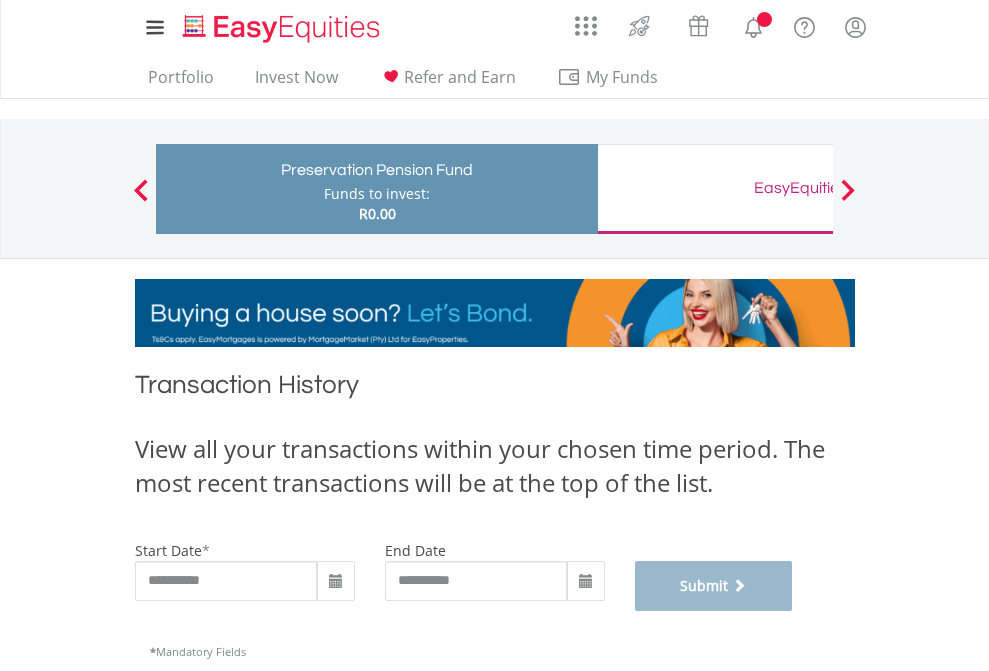 scroll, scrollTop: 811, scrollLeft: 0, axis: vertical 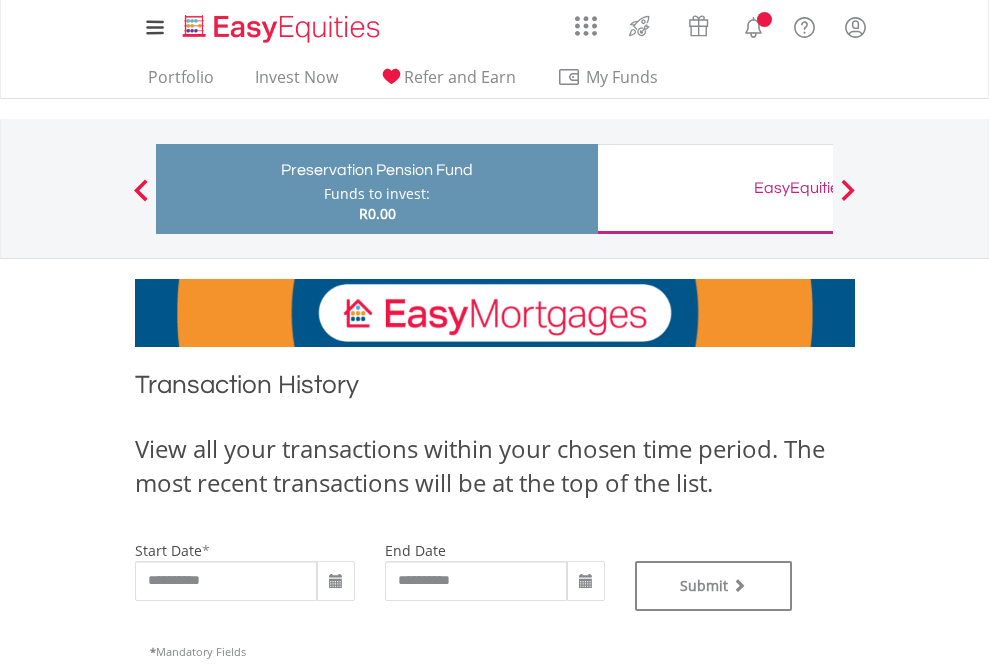 click on "EasyEquities GBP" at bounding box center (818, 188) 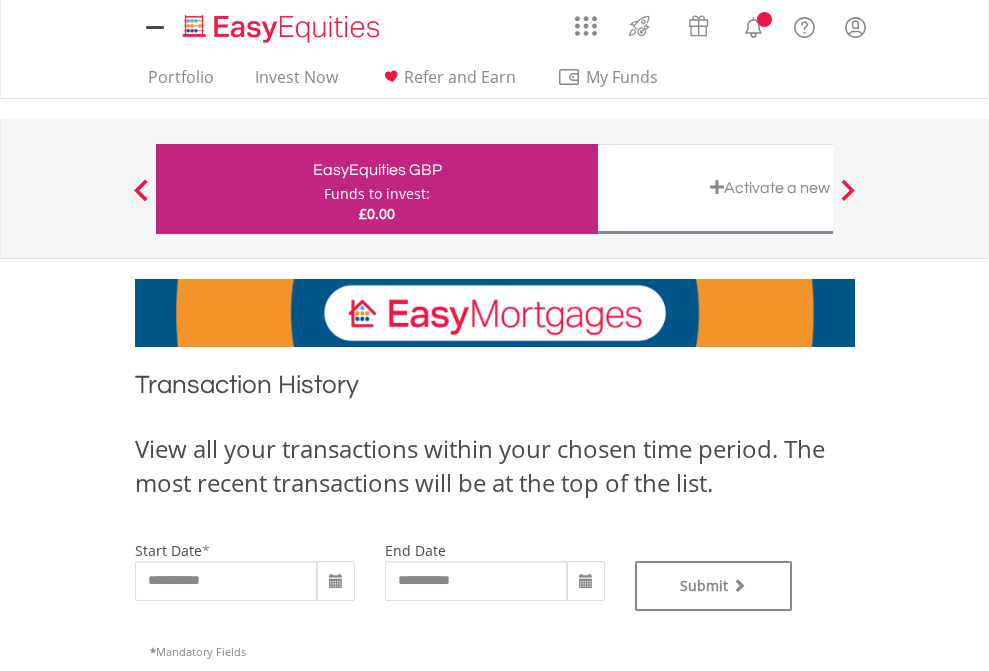 scroll, scrollTop: 0, scrollLeft: 0, axis: both 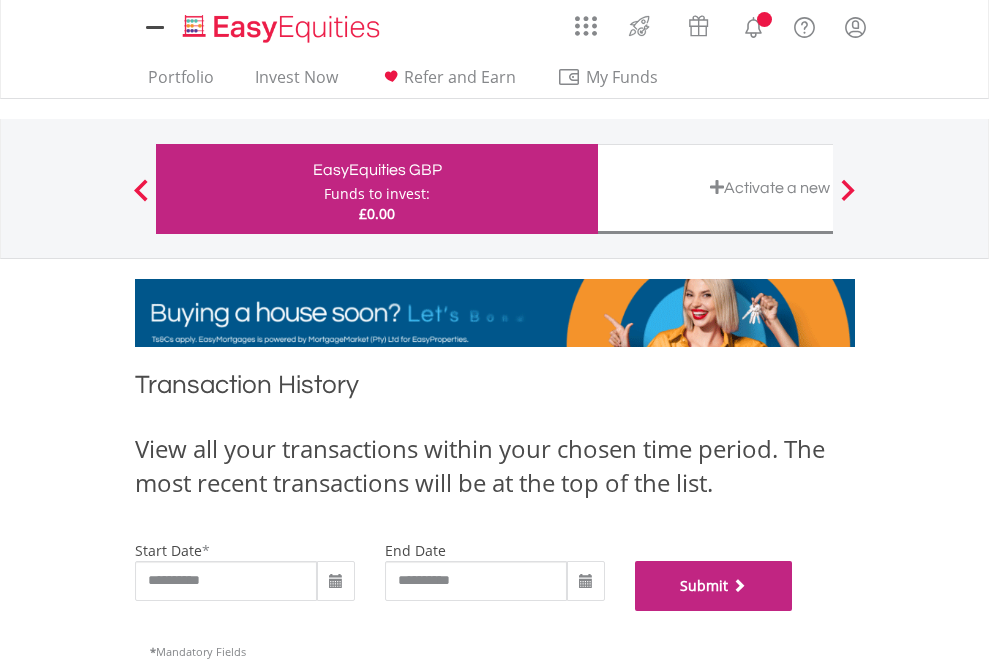 click on "Submit" at bounding box center (714, 586) 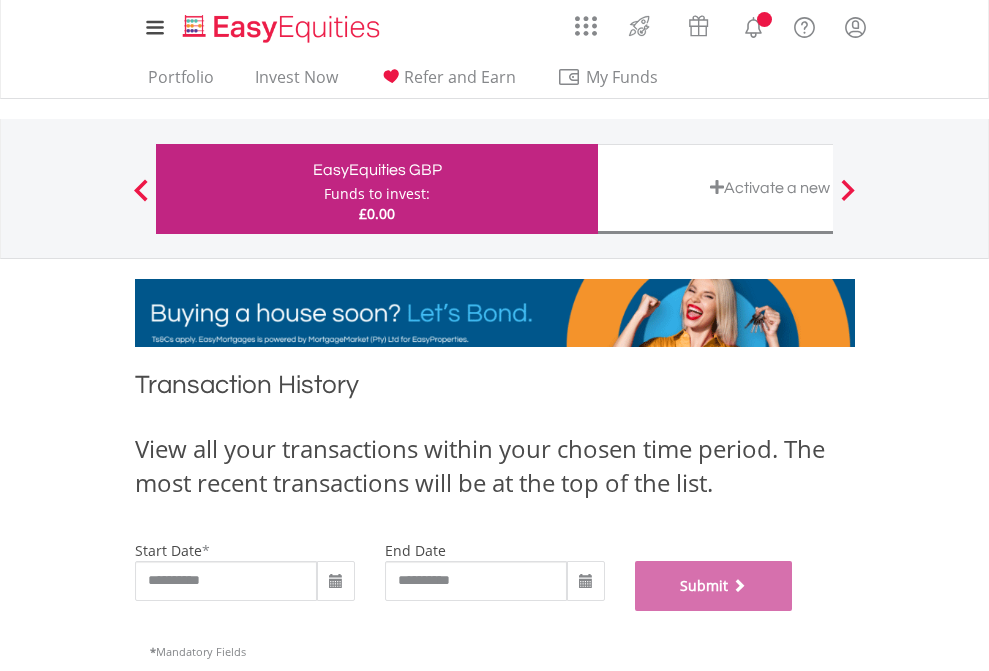scroll, scrollTop: 811, scrollLeft: 0, axis: vertical 